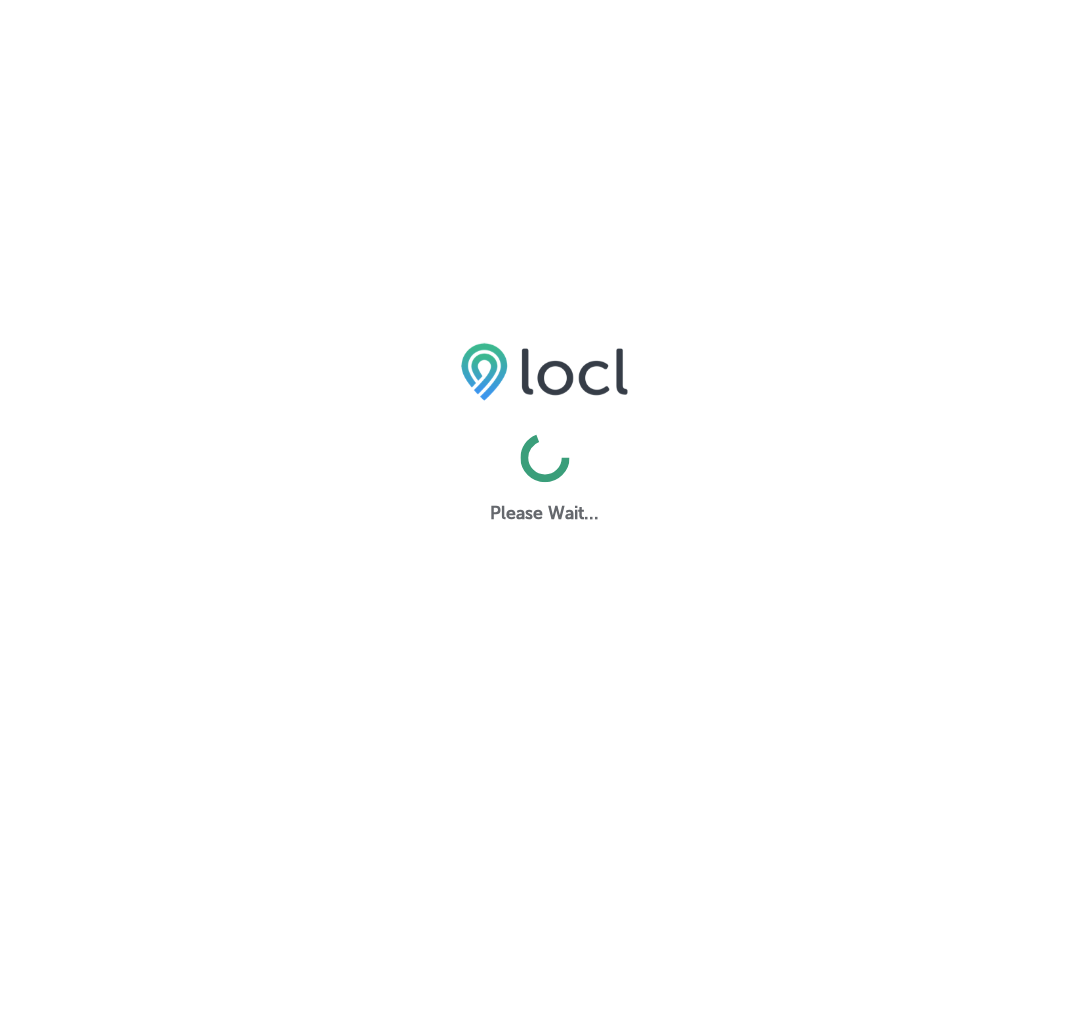 scroll, scrollTop: 0, scrollLeft: 0, axis: both 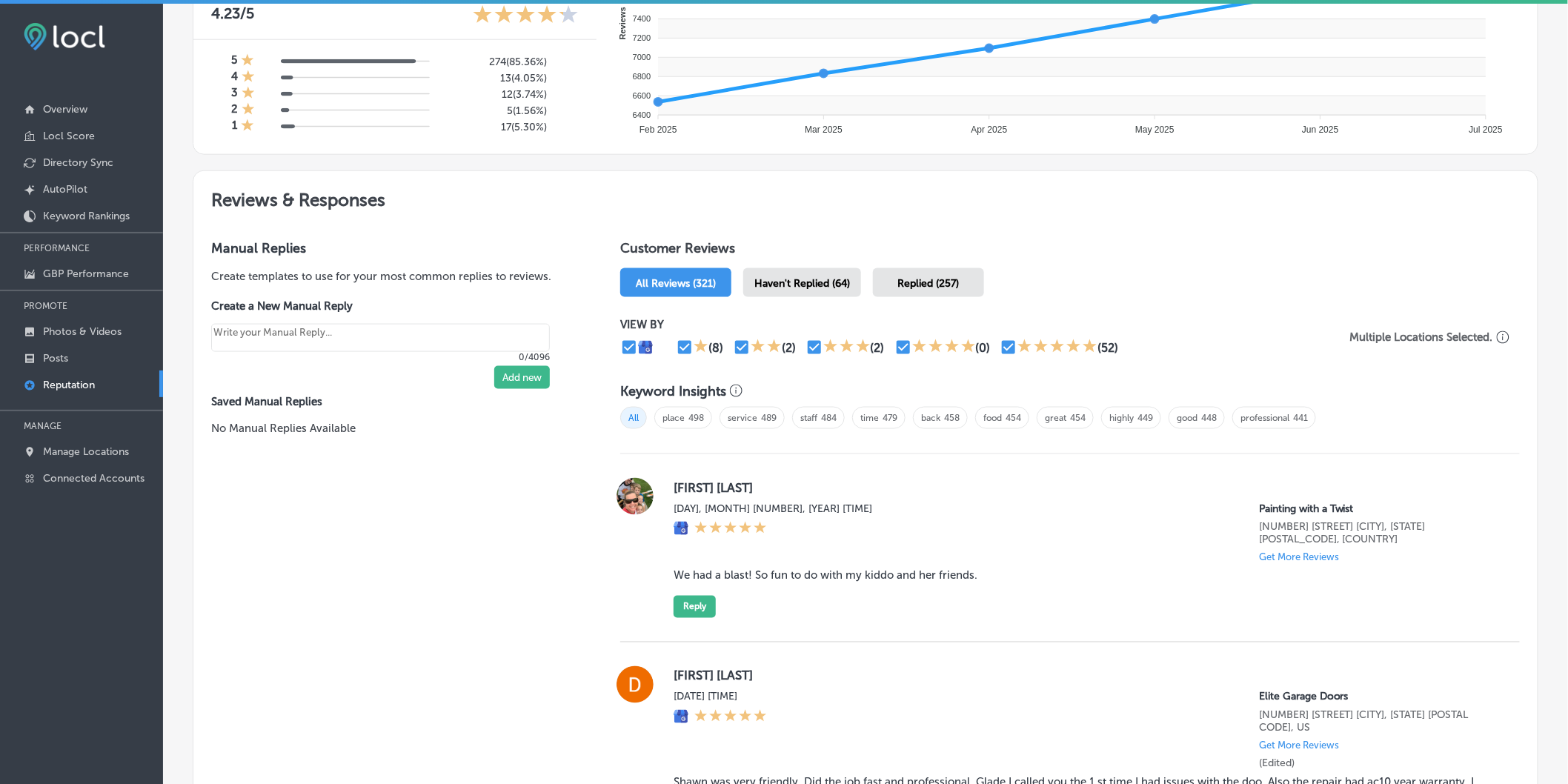 click on "Haven't Replied (64)" at bounding box center (802, 283) 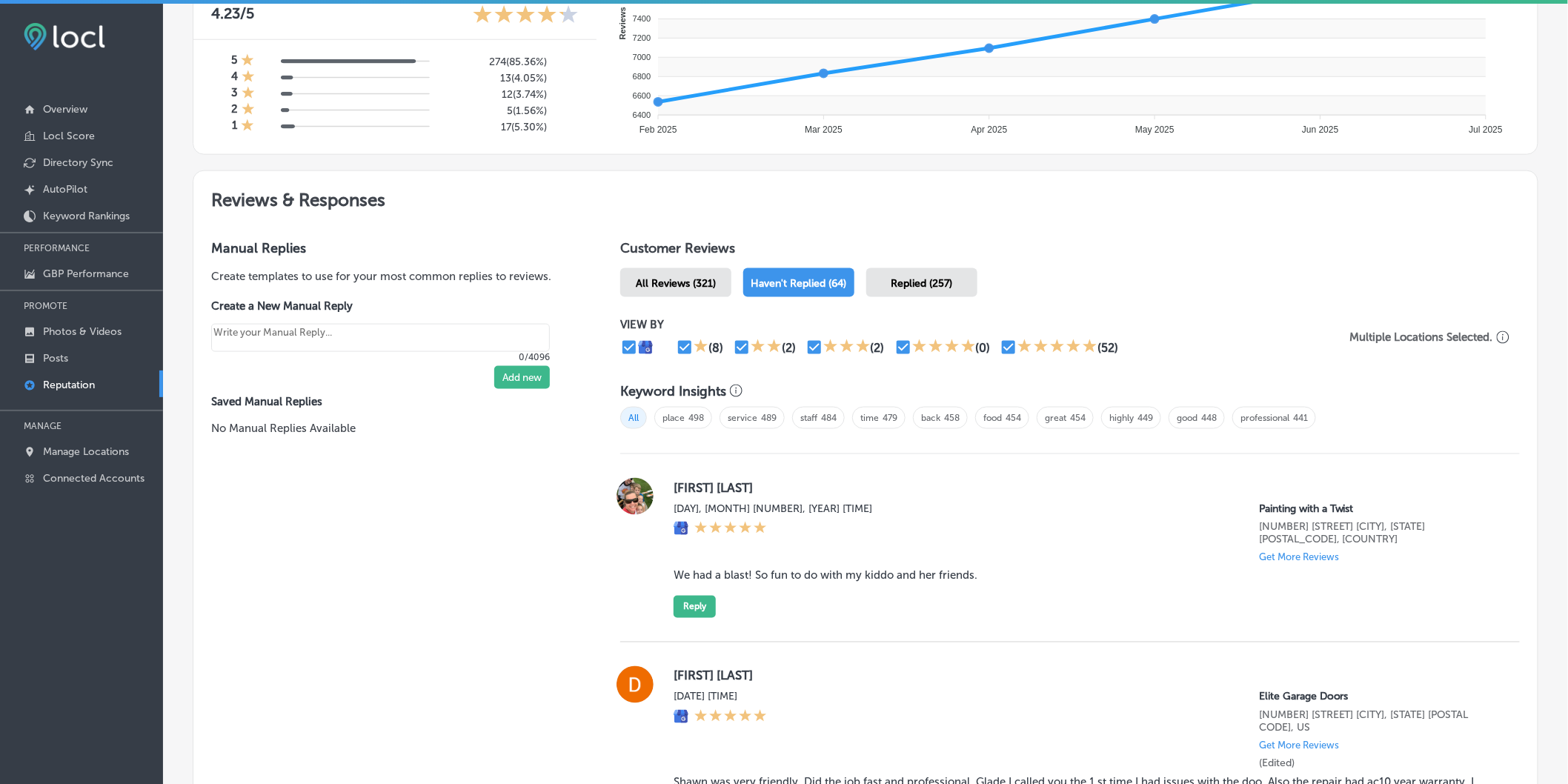 click on "Haven't Replied (64)" at bounding box center (799, 283) 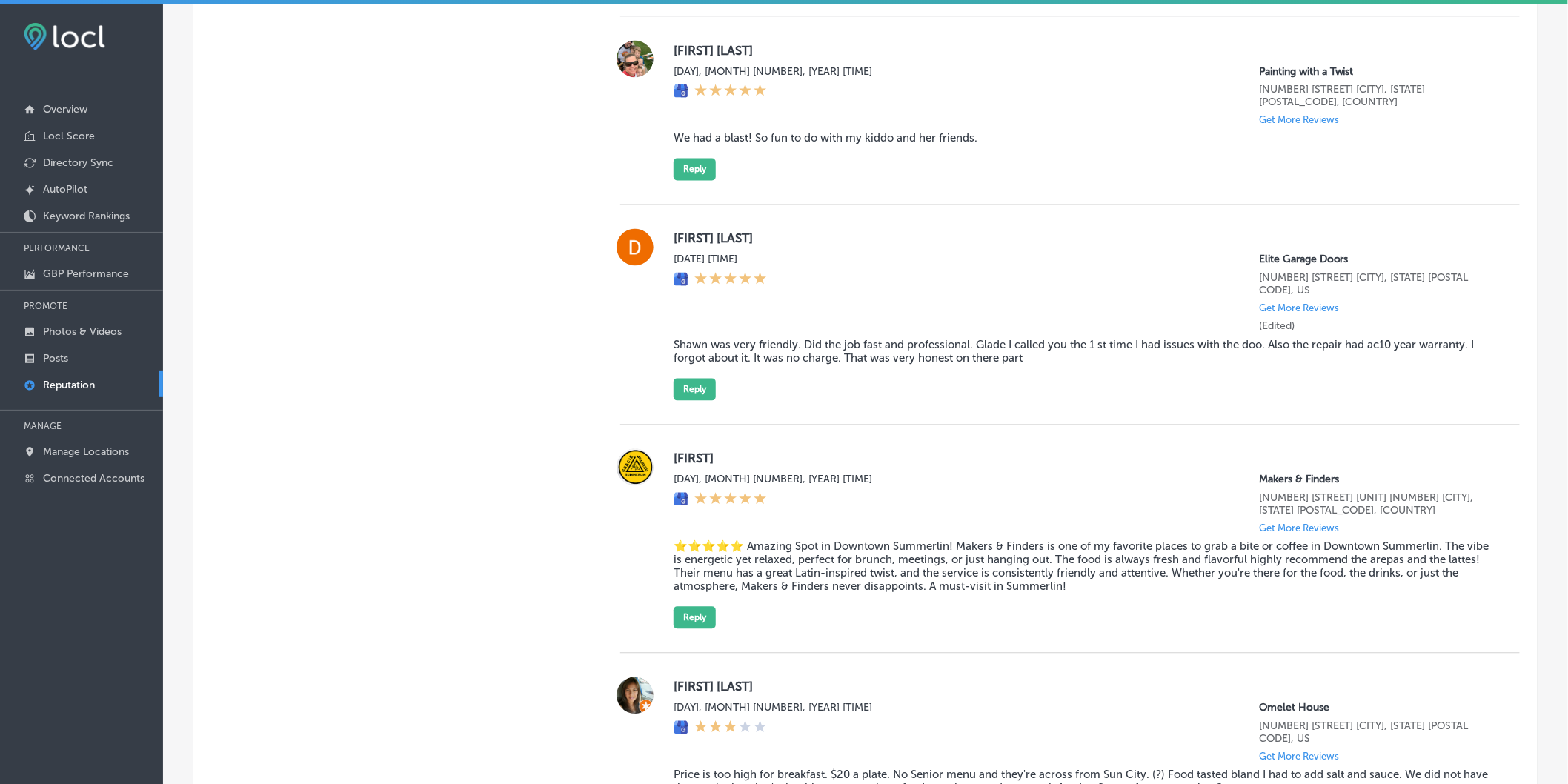 scroll, scrollTop: 988, scrollLeft: 0, axis: vertical 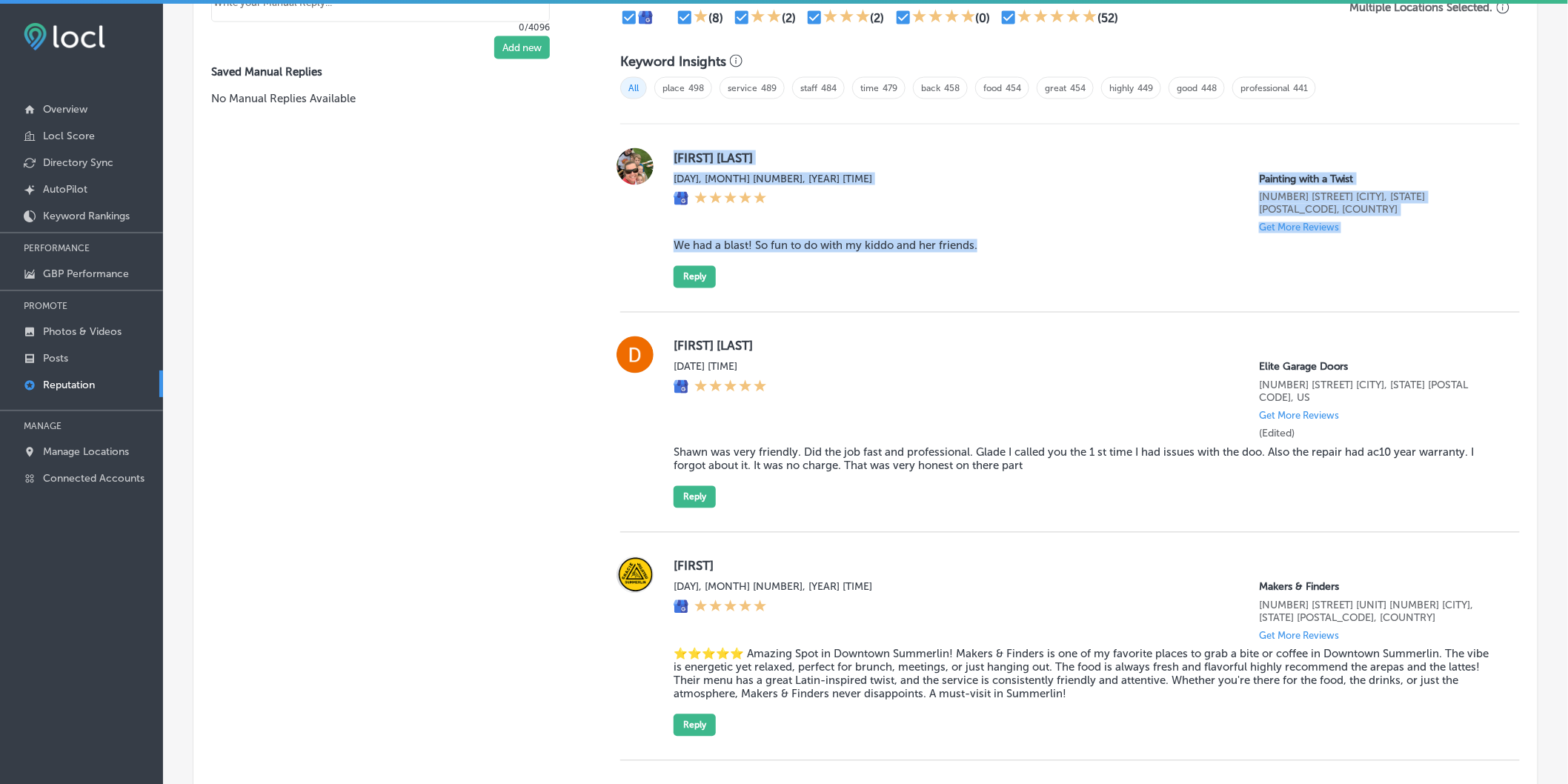 drag, startPoint x: 665, startPoint y: 152, endPoint x: 987, endPoint y: 261, distance: 339.9485 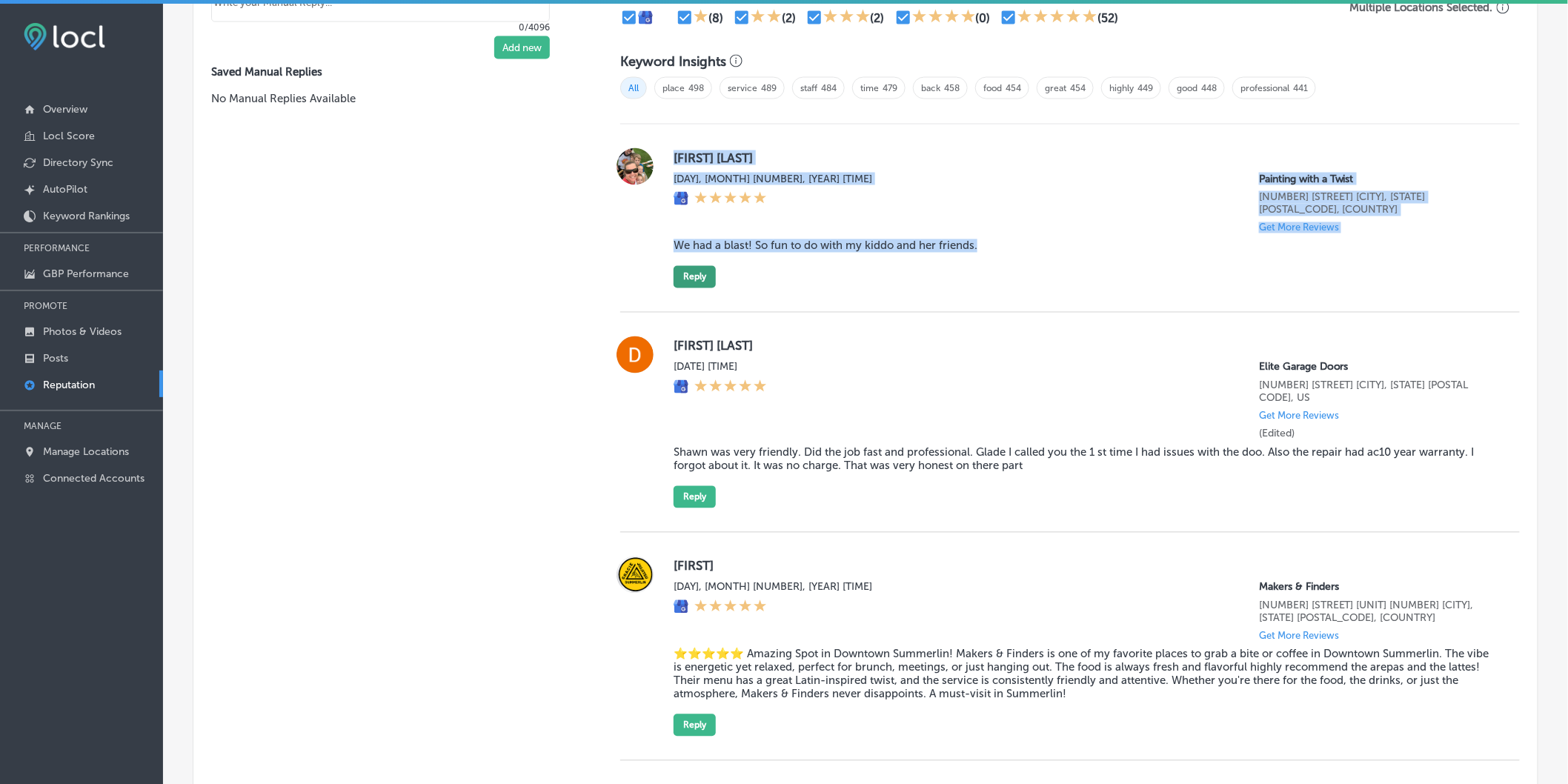 click on "Reply" at bounding box center (694, 277) 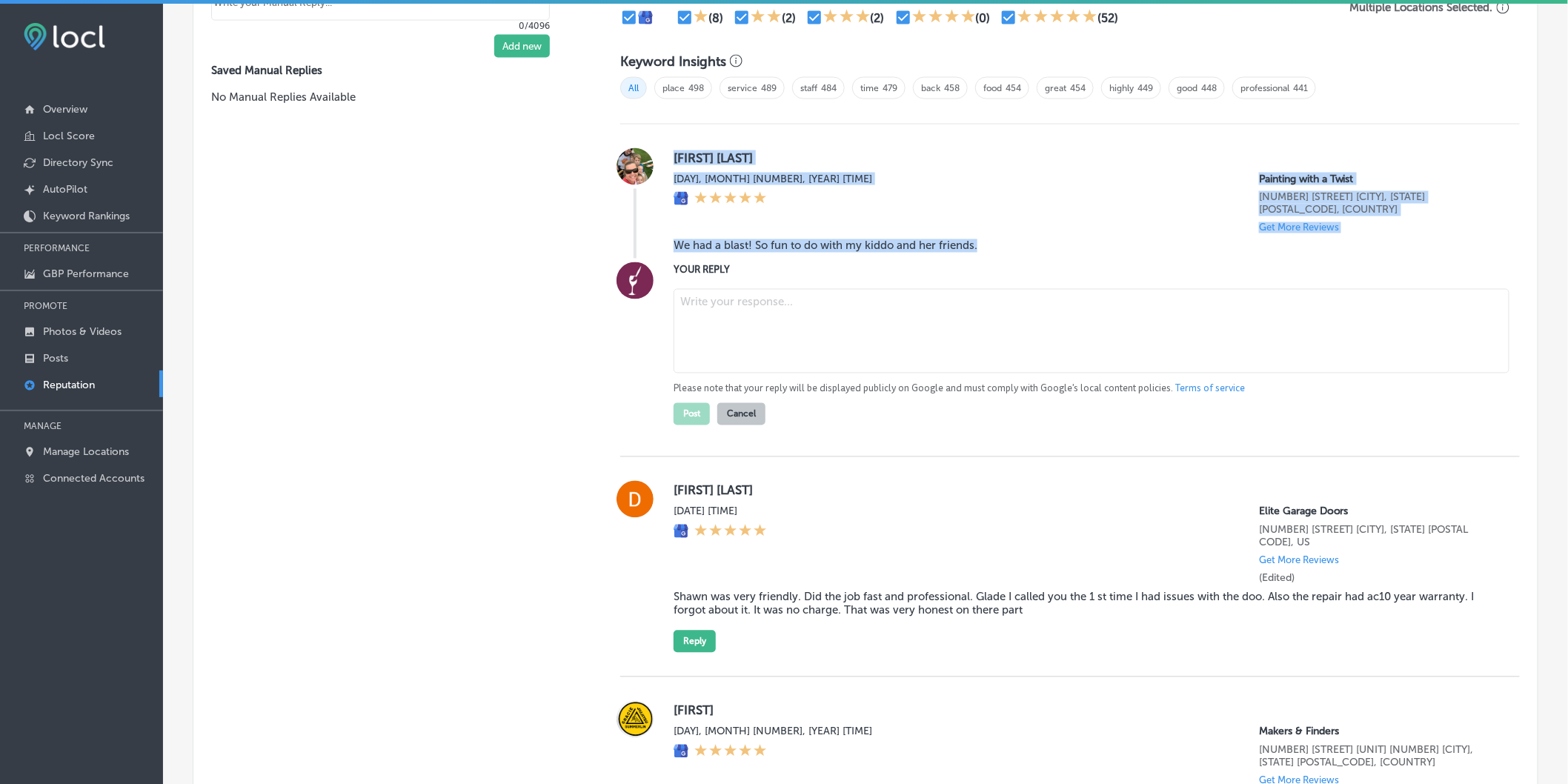 type on "x" 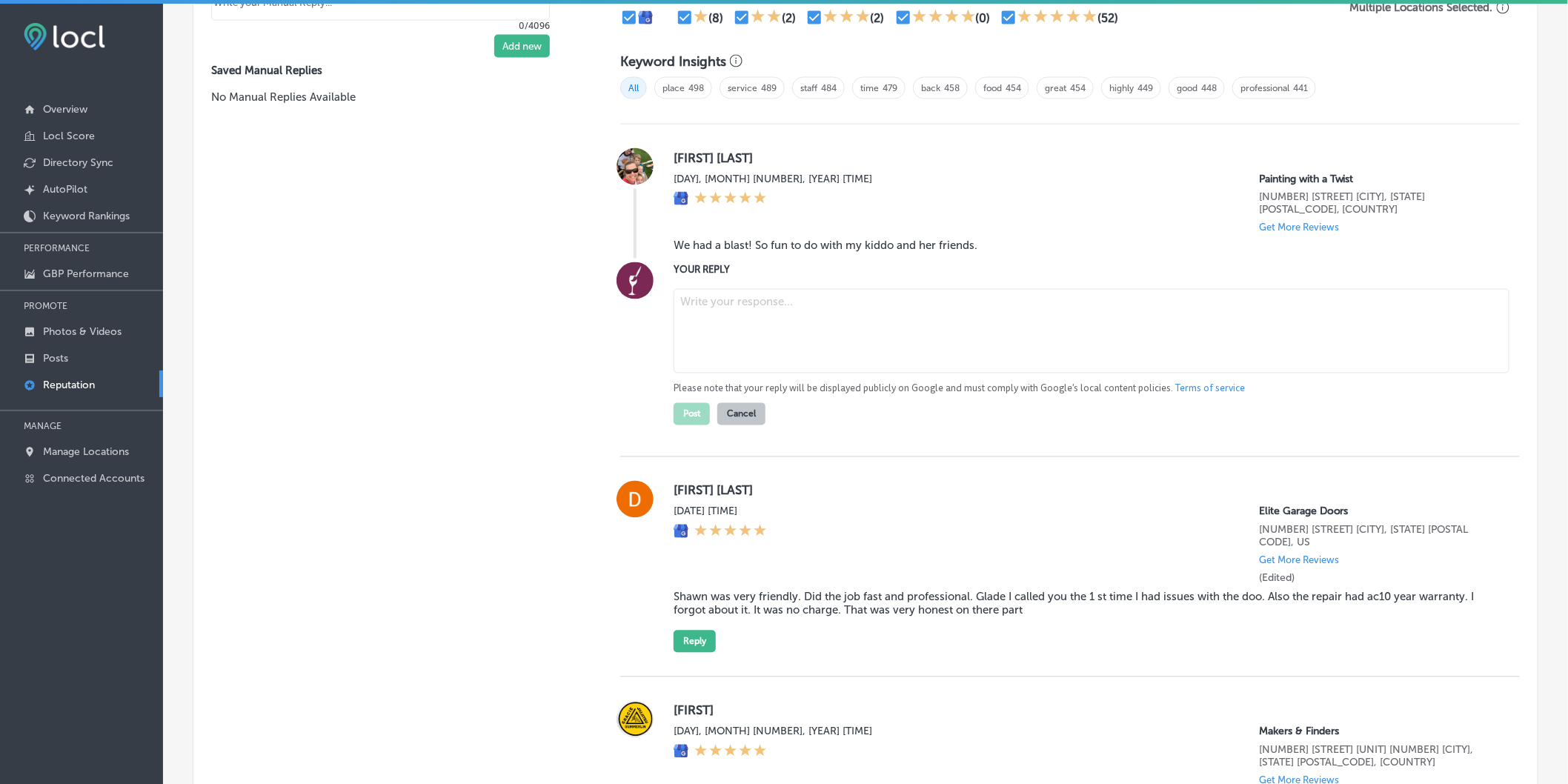 click at bounding box center (1092, 331) 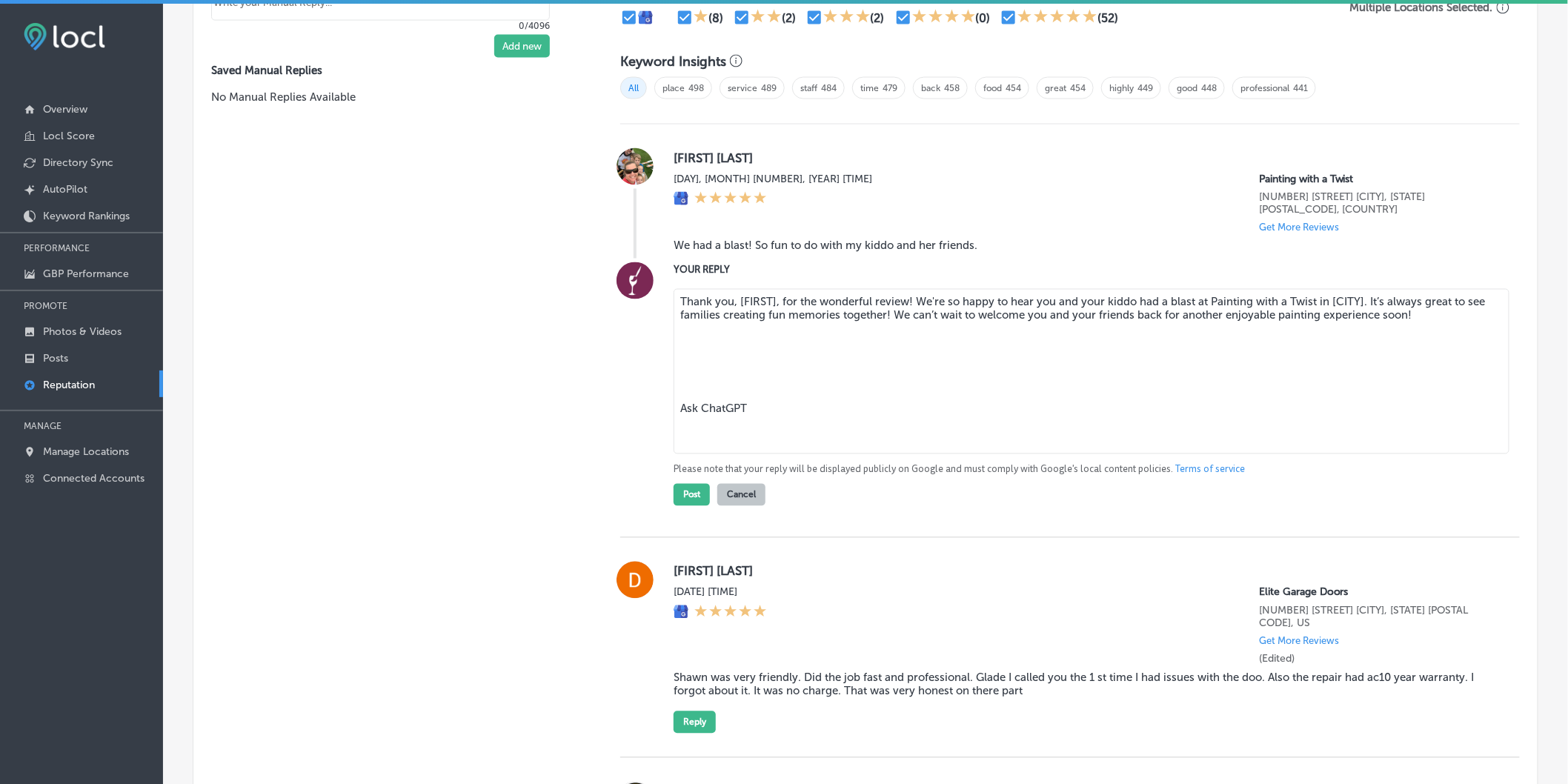 click on "Thank you, [FIRST], for the wonderful review! We're so happy to hear you and your kiddo had a blast at Painting with a Twist in [CITY]. It’s always great to see families creating fun memories together! We can’t wait to welcome you and your friends back for another enjoyable painting experience soon!
Ask ChatGPT" at bounding box center (1092, 371) 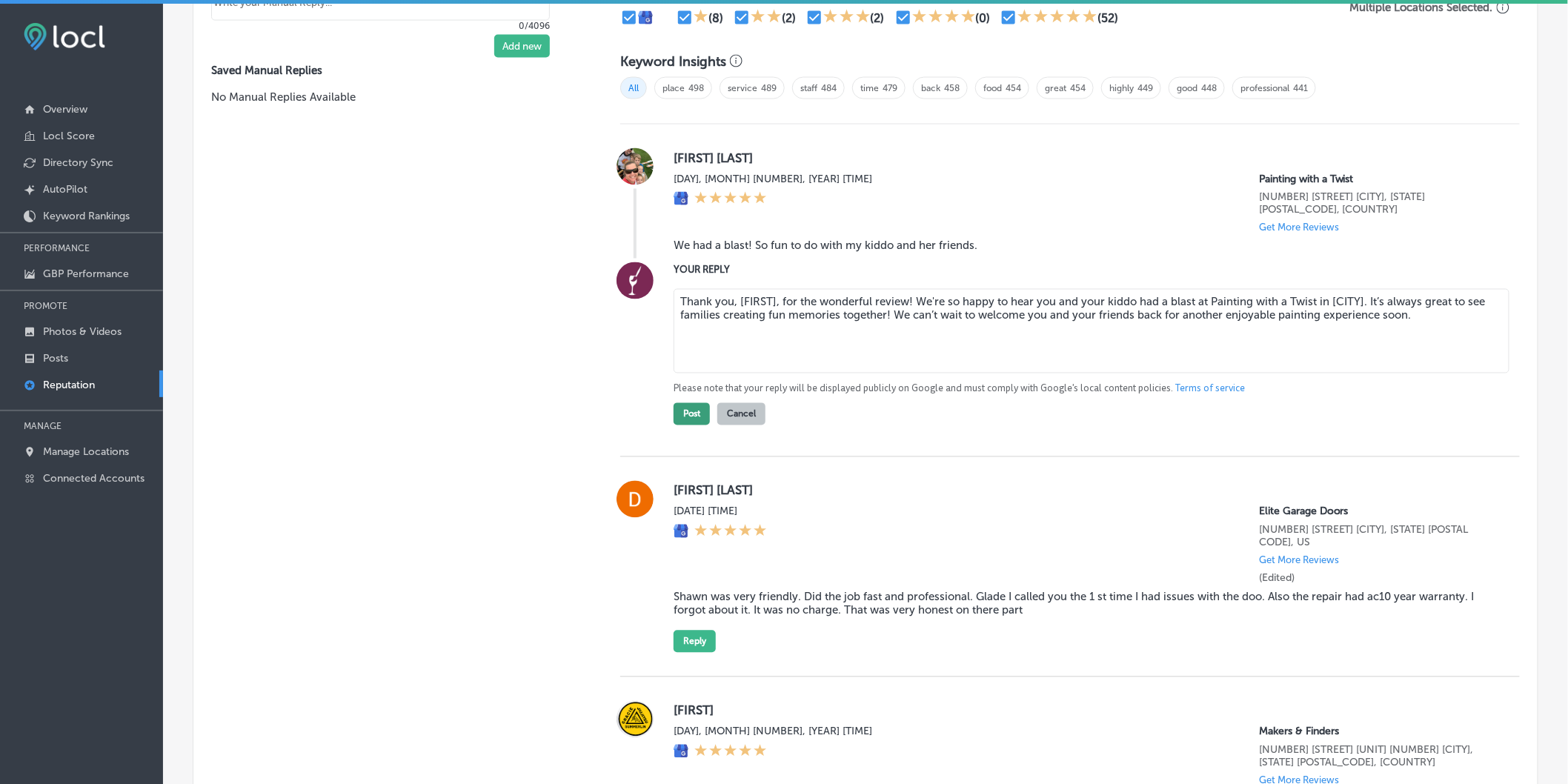 type on "Thank you, [FIRST], for the wonderful review! We're so happy to hear you and your kiddo had a blast at Painting with a Twist in [CITY]. It’s always great to see families creating fun memories together! We can’t wait to welcome you and your friends back for another enjoyable painting experience soon." 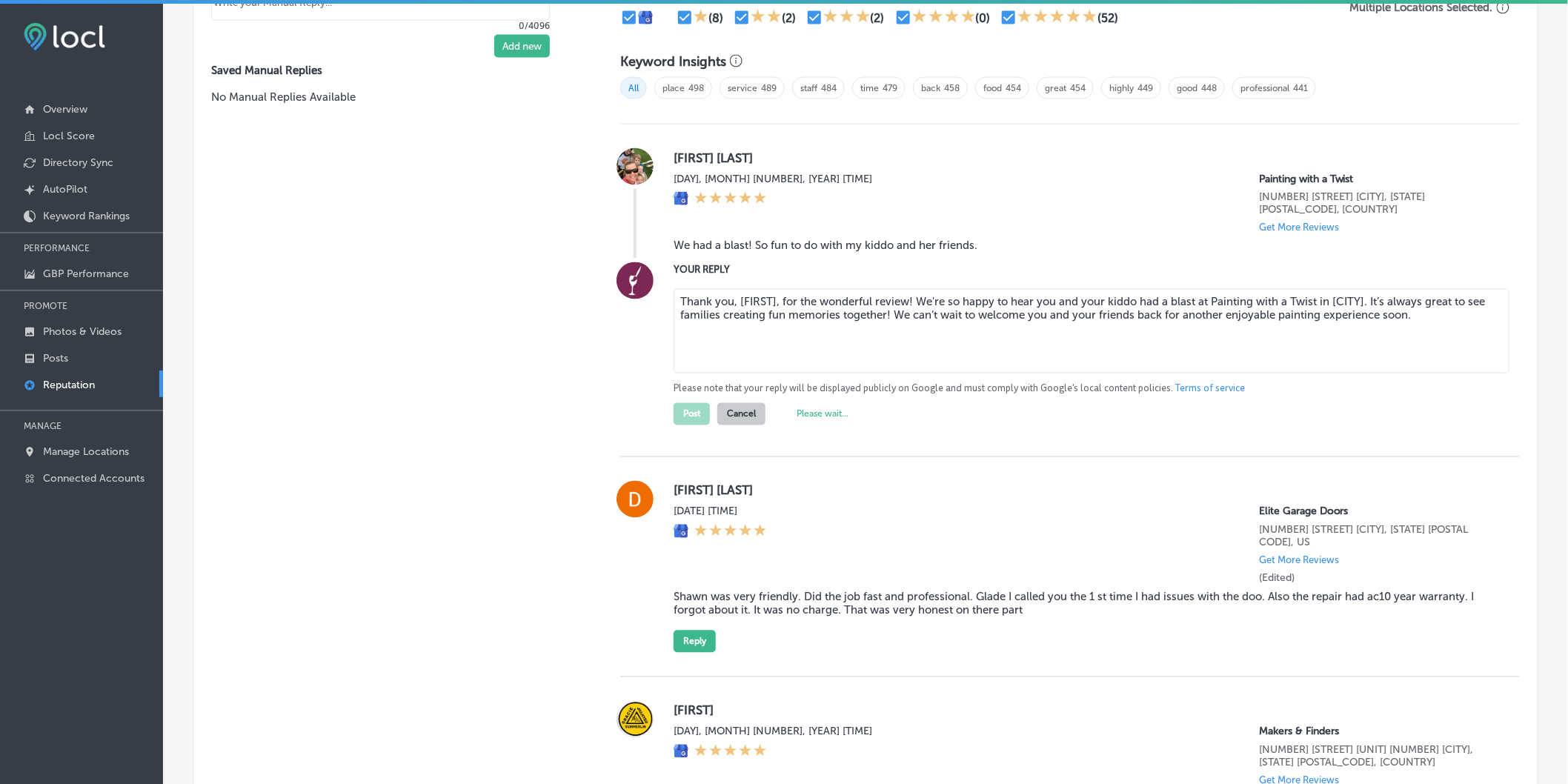 type on "x" 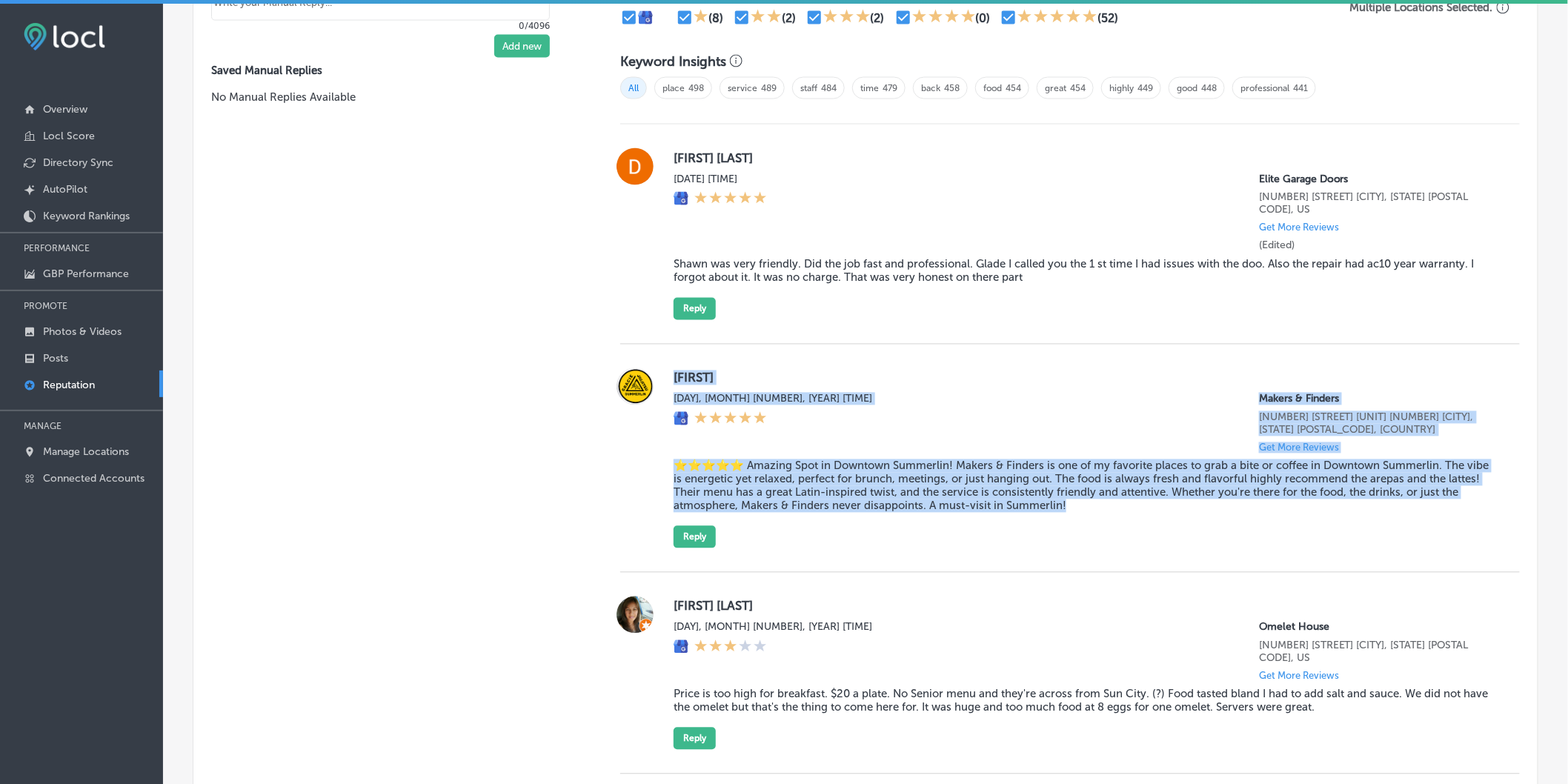 drag, startPoint x: 668, startPoint y: 359, endPoint x: 1144, endPoint y: 549, distance: 512.5193 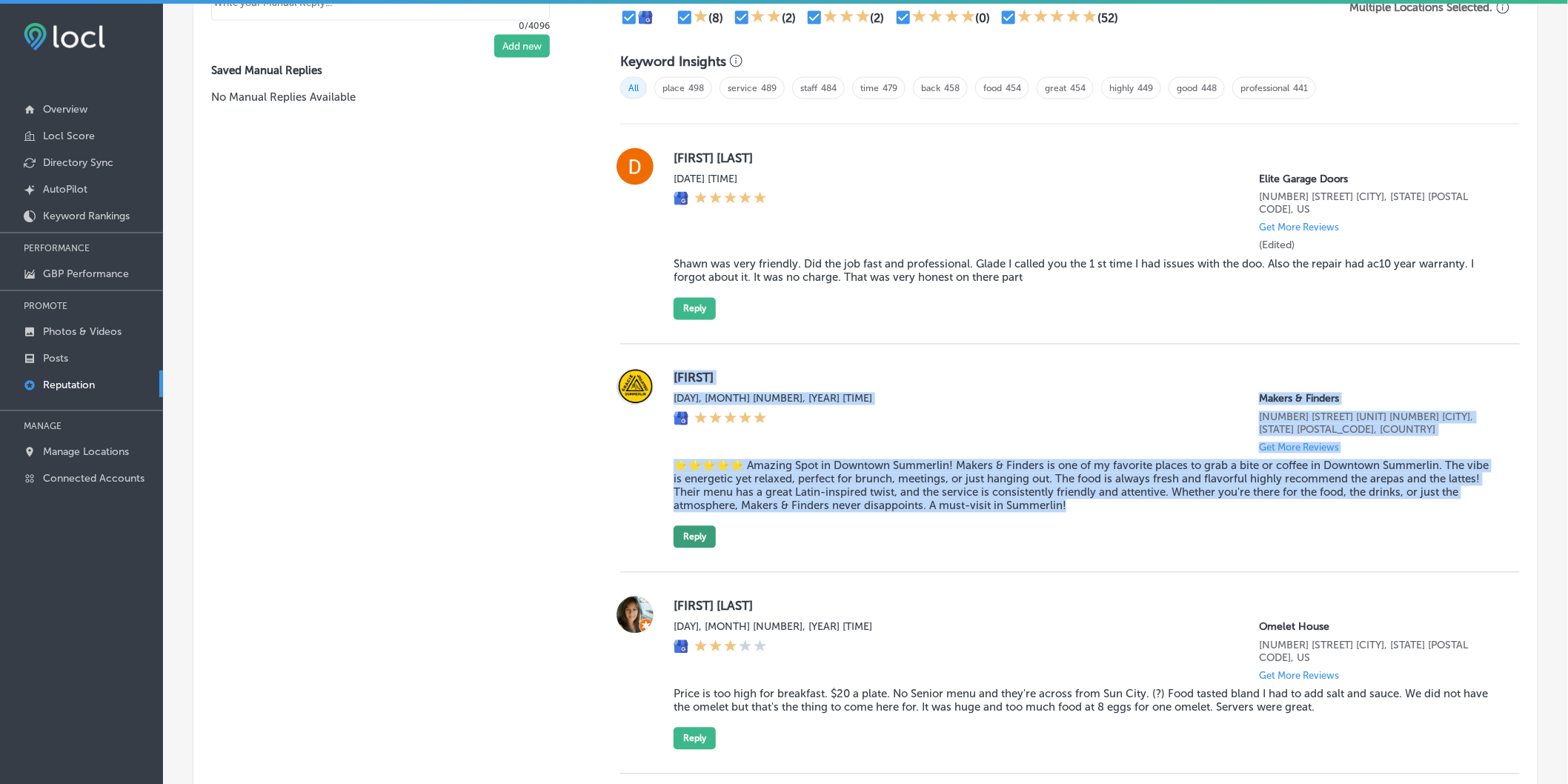 click on "Reply" at bounding box center (694, 537) 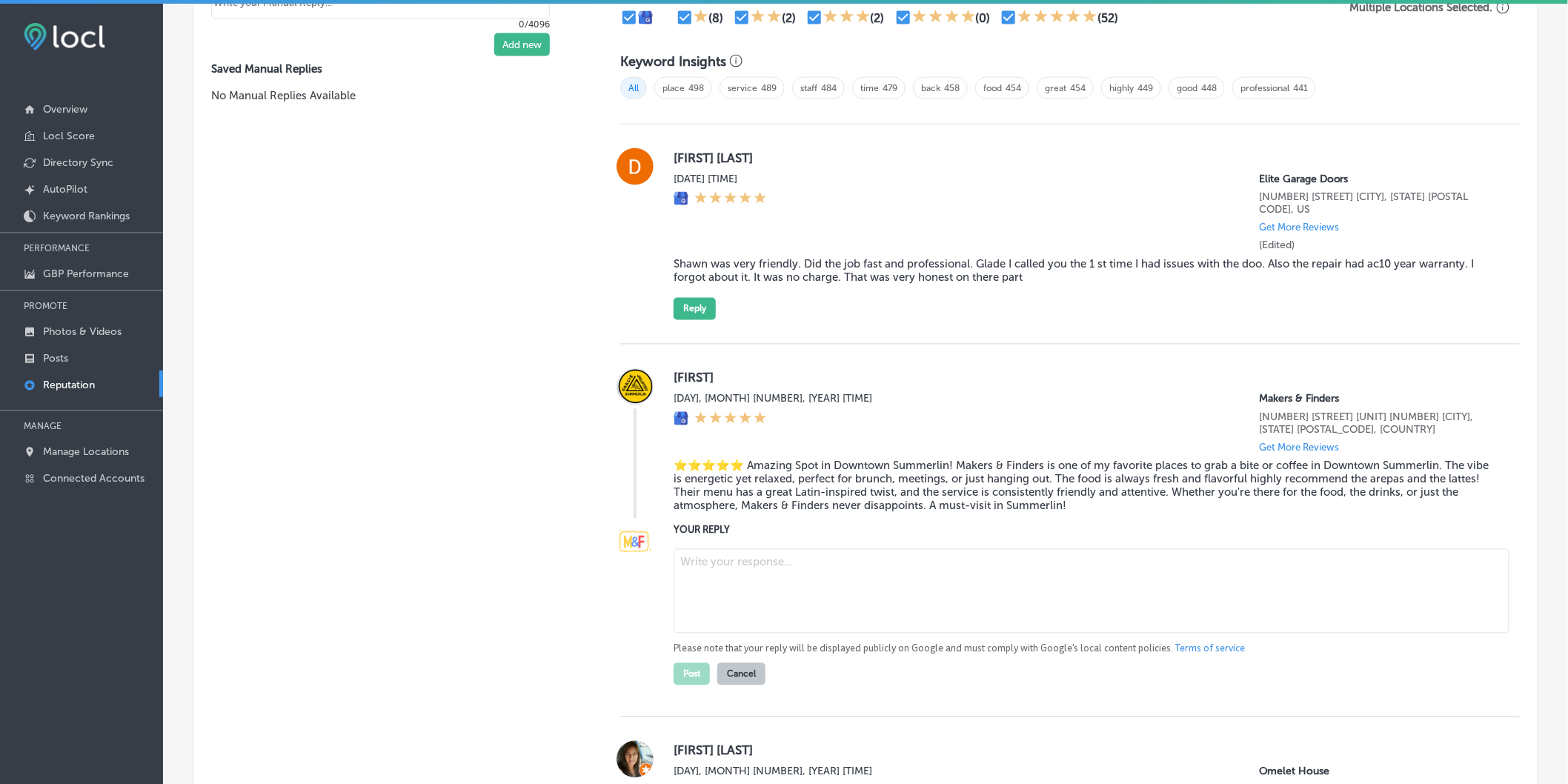 click at bounding box center (1092, 591) 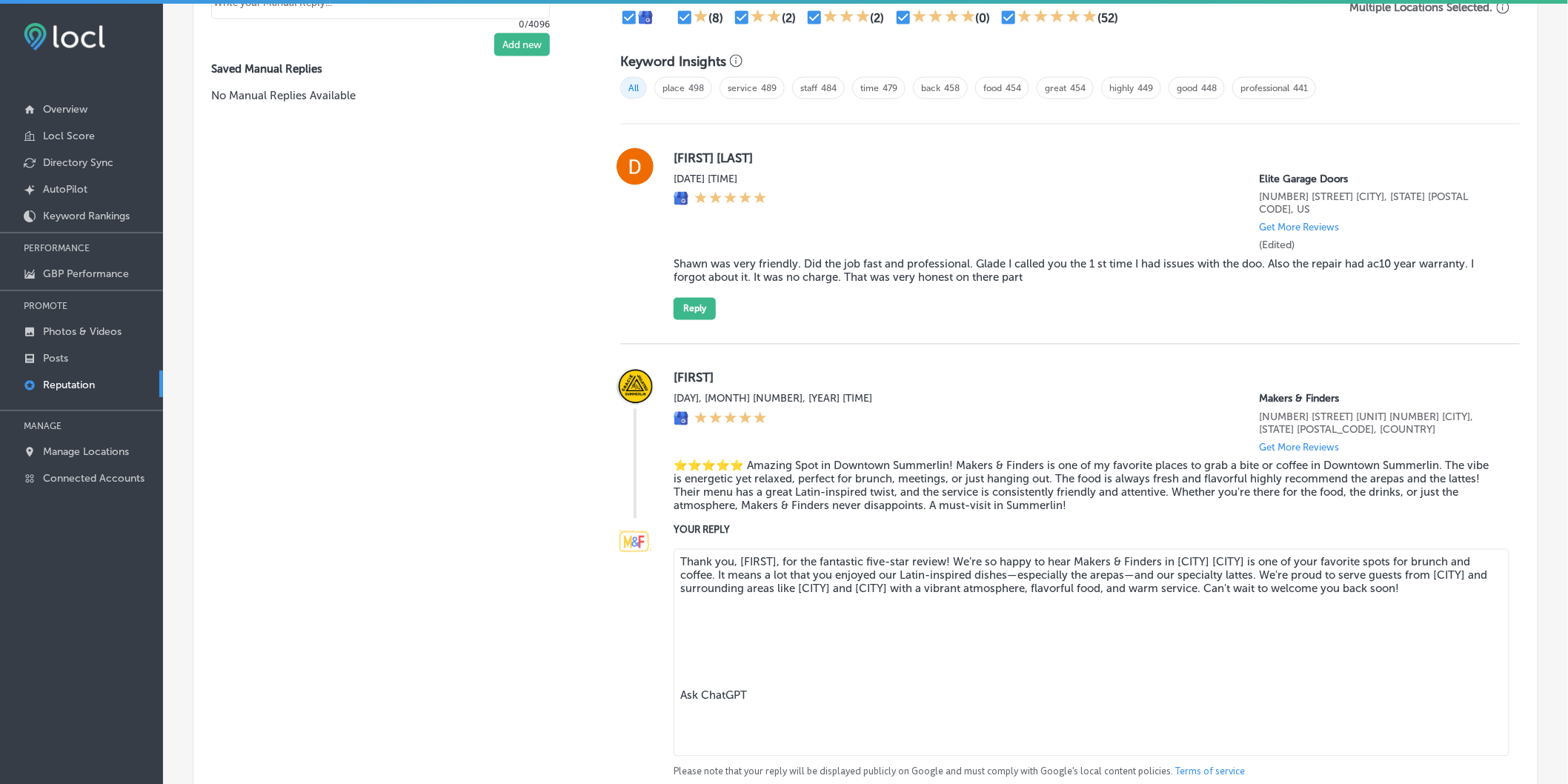 click on "Thank you, [FIRST], for the fantastic five-star review! We’re so happy to hear Makers & Finders in [CITY] [CITY] is one of your favorite spots for brunch and coffee. It means a lot that you enjoyed our Latin-inspired dishes—especially the arepas—and our specialty lattes. We're proud to serve guests from [CITY] and surrounding areas like [CITY] and [CITY] with a vibrant atmosphere, flavorful food, and warm service. Can't wait to welcome you back soon!
Ask ChatGPT" at bounding box center (1092, 653) 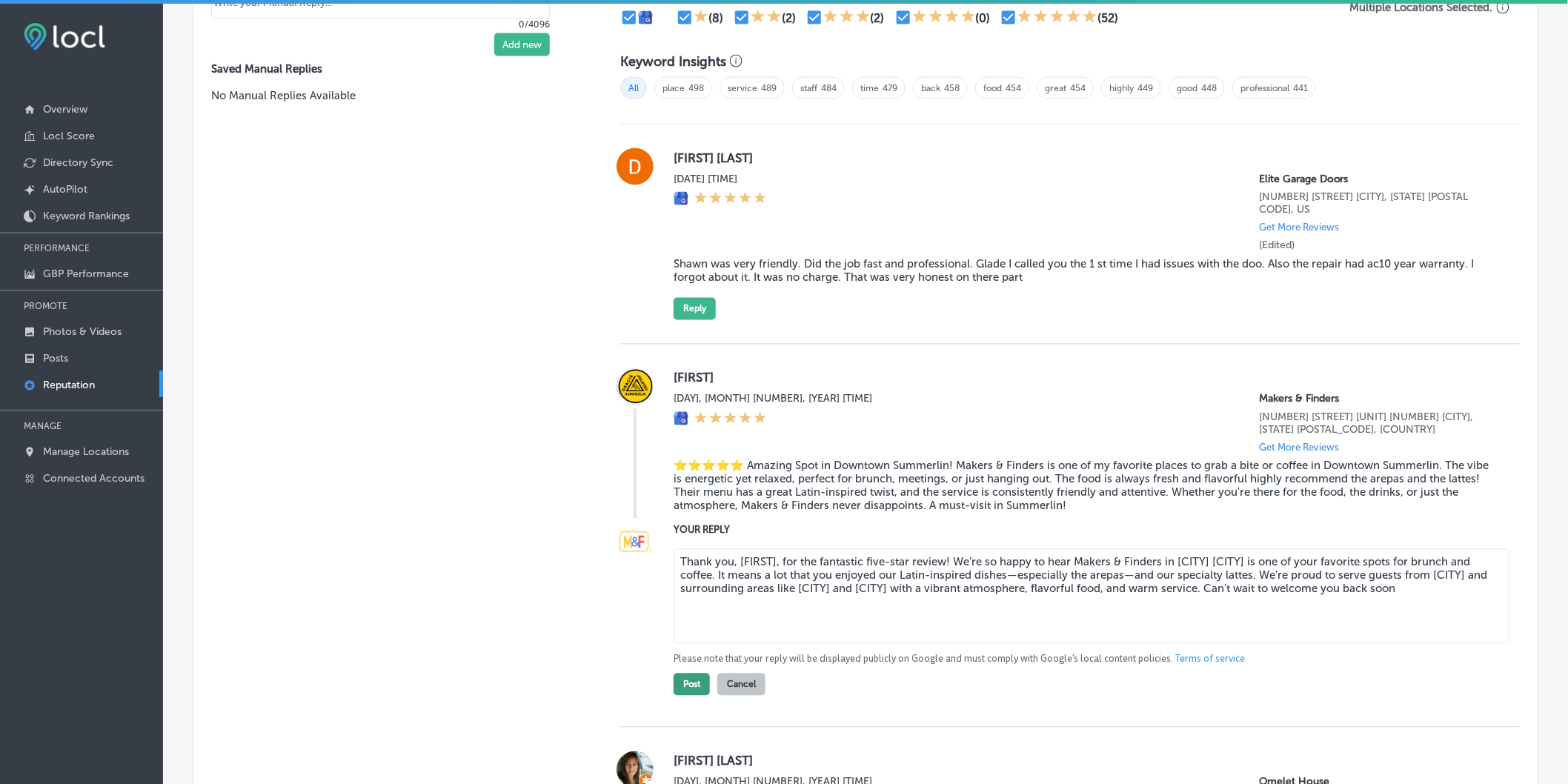 type on "Thank you, [FIRST], for the fantastic five-star review! We’re so happy to hear Makers & Finders in [CITY] [CITY] is one of your favorite spots for brunch and coffee. It means a lot that you enjoyed our Latin-inspired dishes—especially the arepas—and our specialty lattes. We're proud to serve guests from [CITY] and surrounding areas like [CITY] and [CITY] with a vibrant atmosphere, flavorful food, and warm service. Can't wait to welcome you back soon" 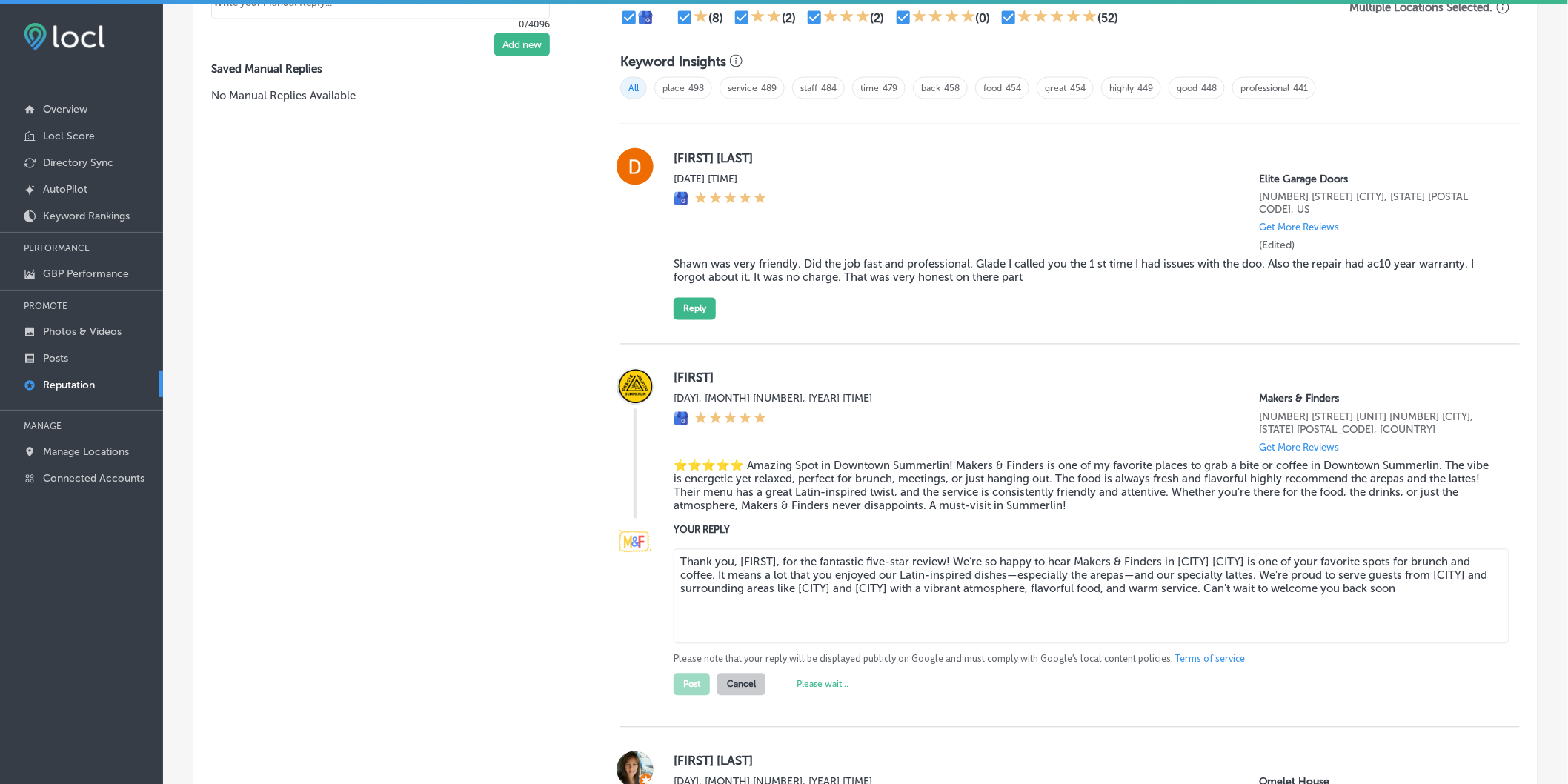 type on "x" 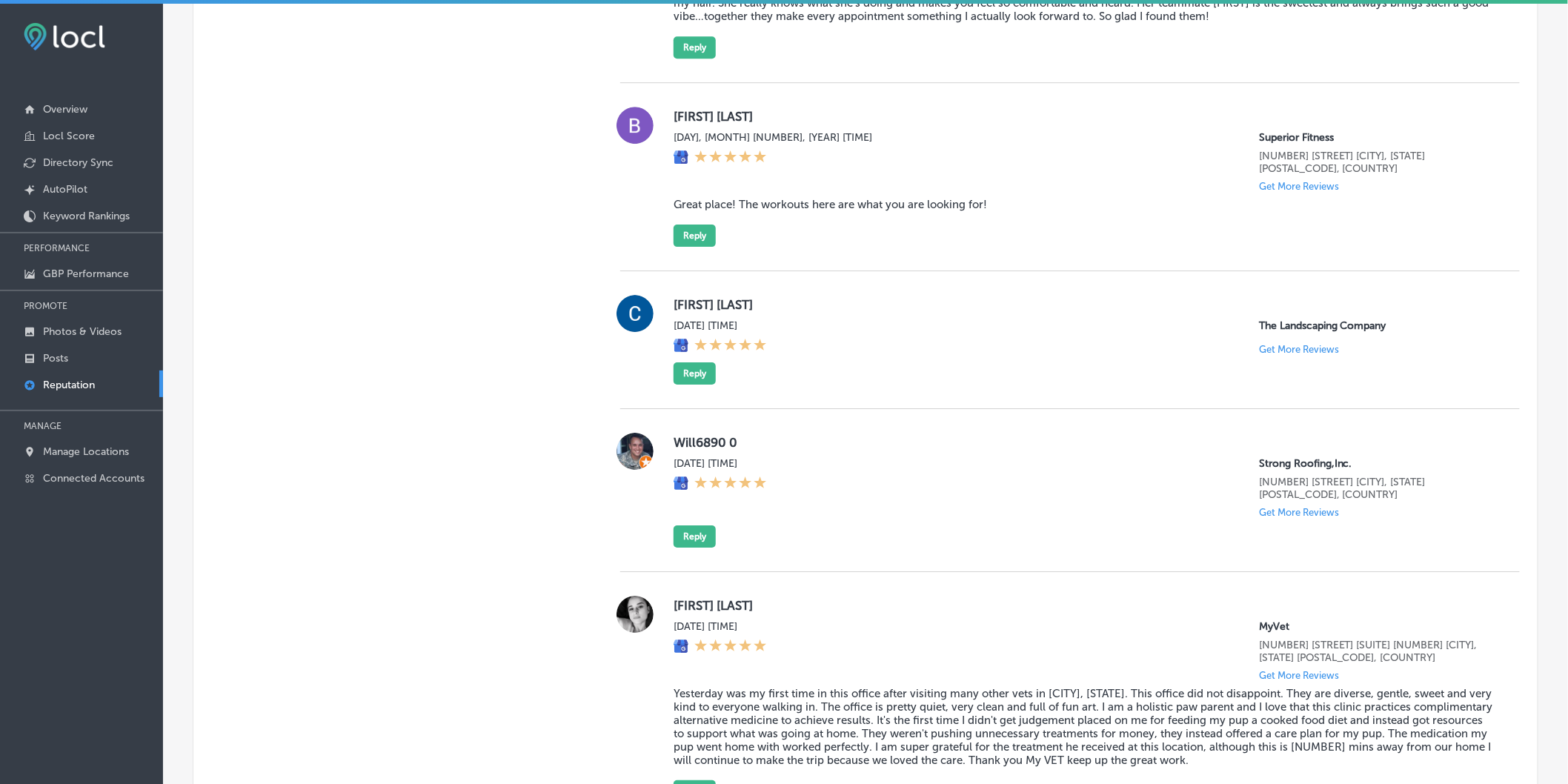 scroll, scrollTop: 1976, scrollLeft: 0, axis: vertical 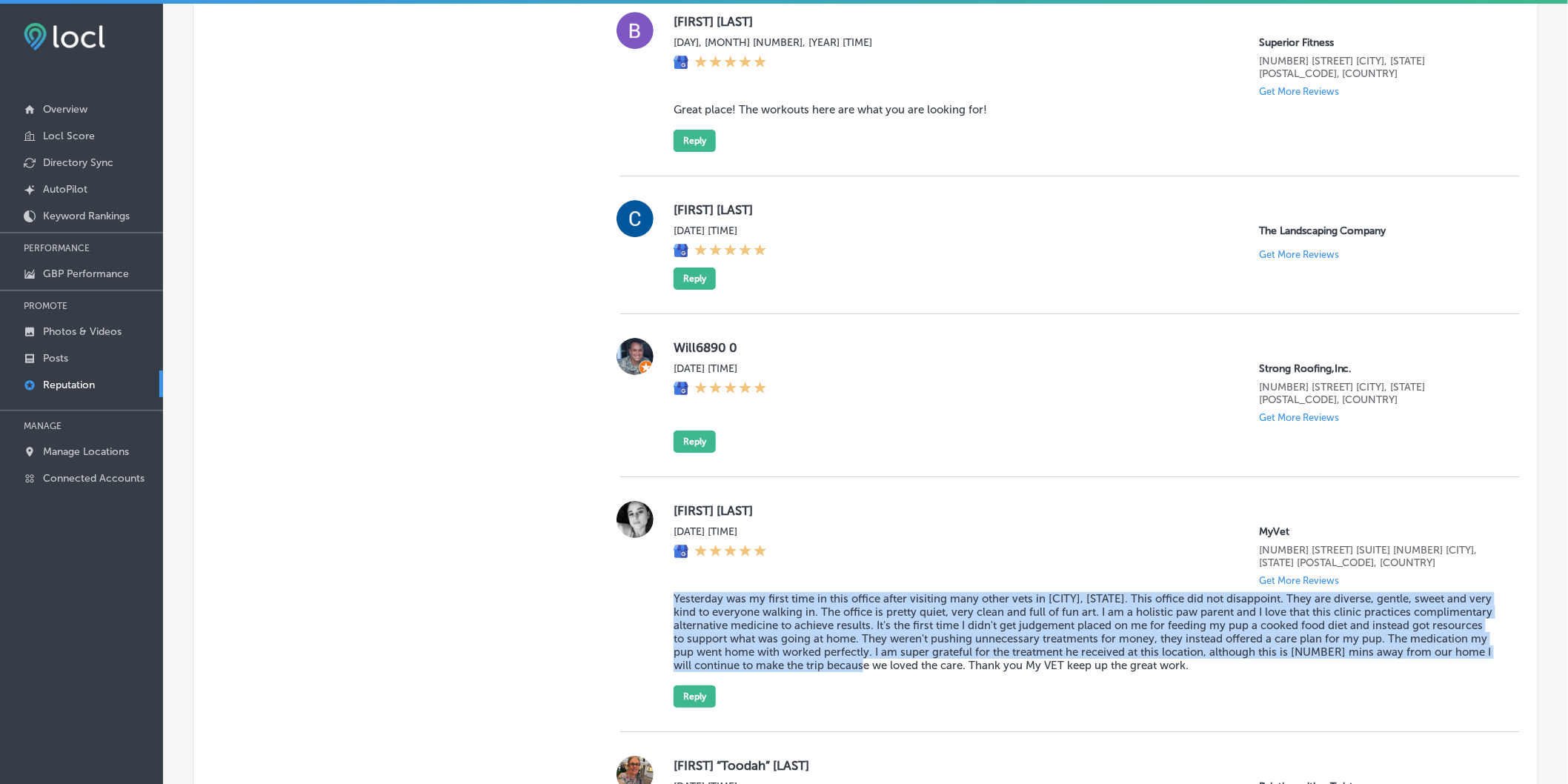 drag, startPoint x: 670, startPoint y: 550, endPoint x: 986, endPoint y: 604, distance: 320.5807 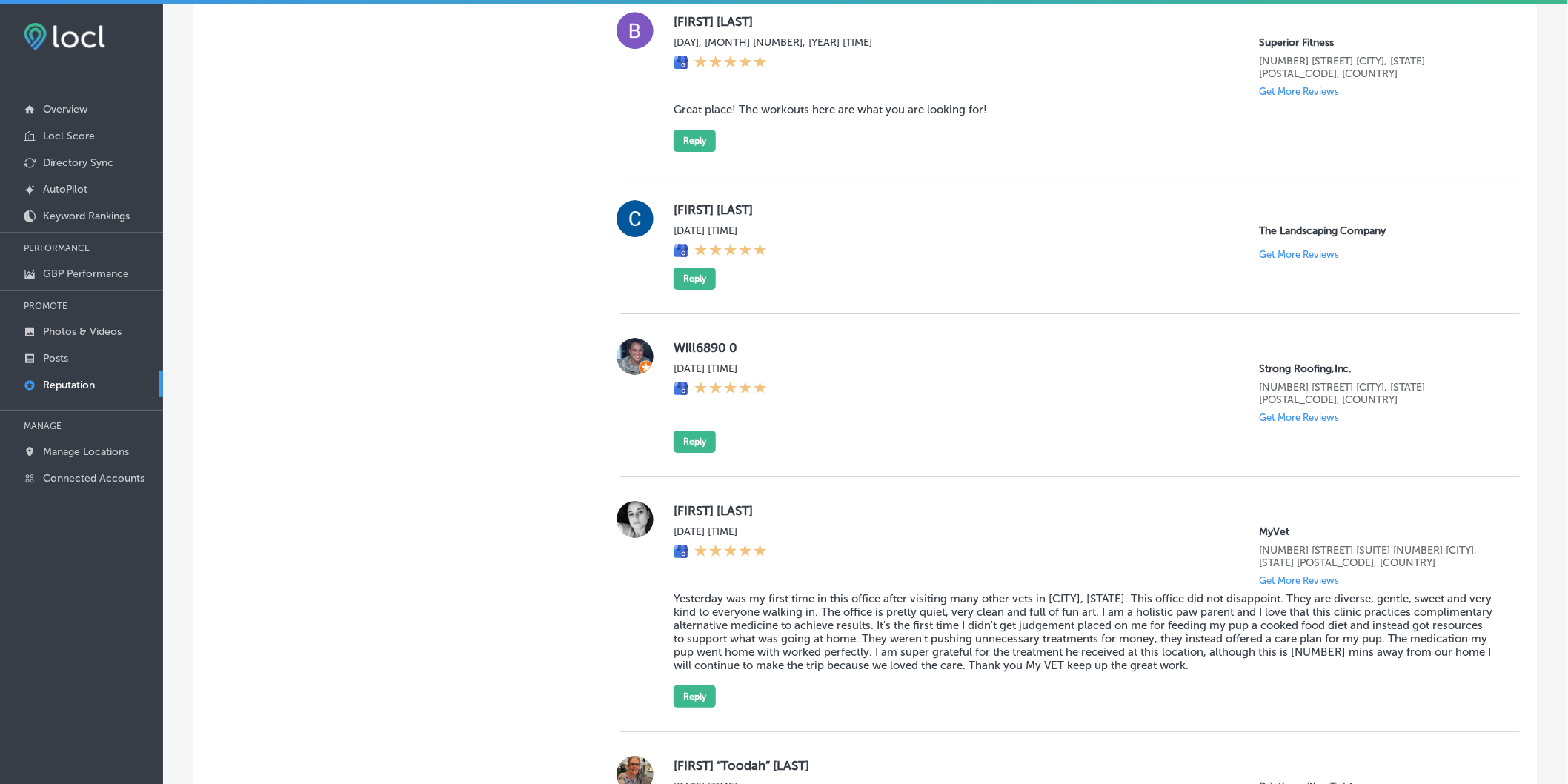 drag, startPoint x: 925, startPoint y: 543, endPoint x: 920, endPoint y: 531, distance: 13 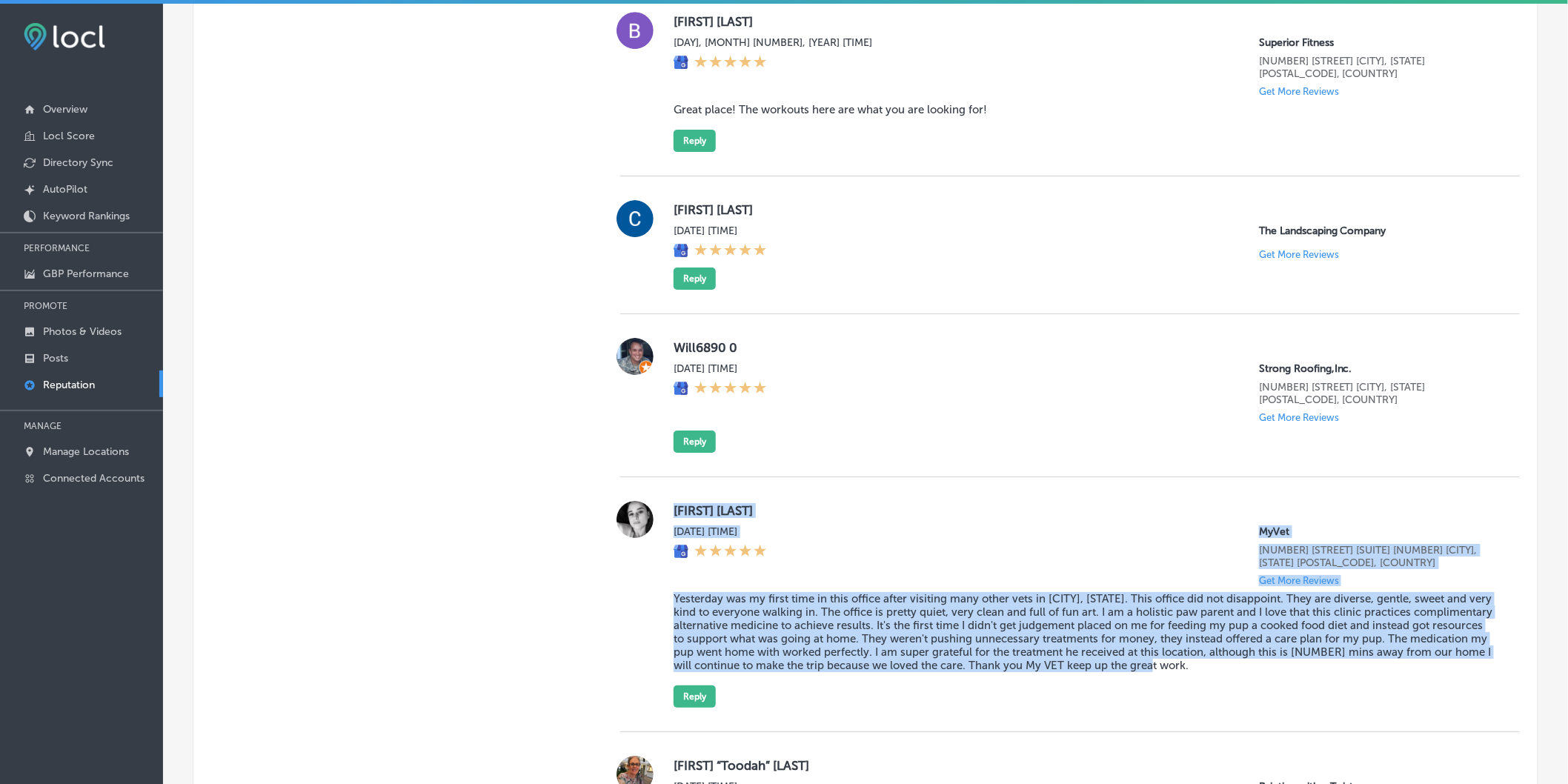 drag, startPoint x: 671, startPoint y: 468, endPoint x: 1226, endPoint y: 631, distance: 578.44 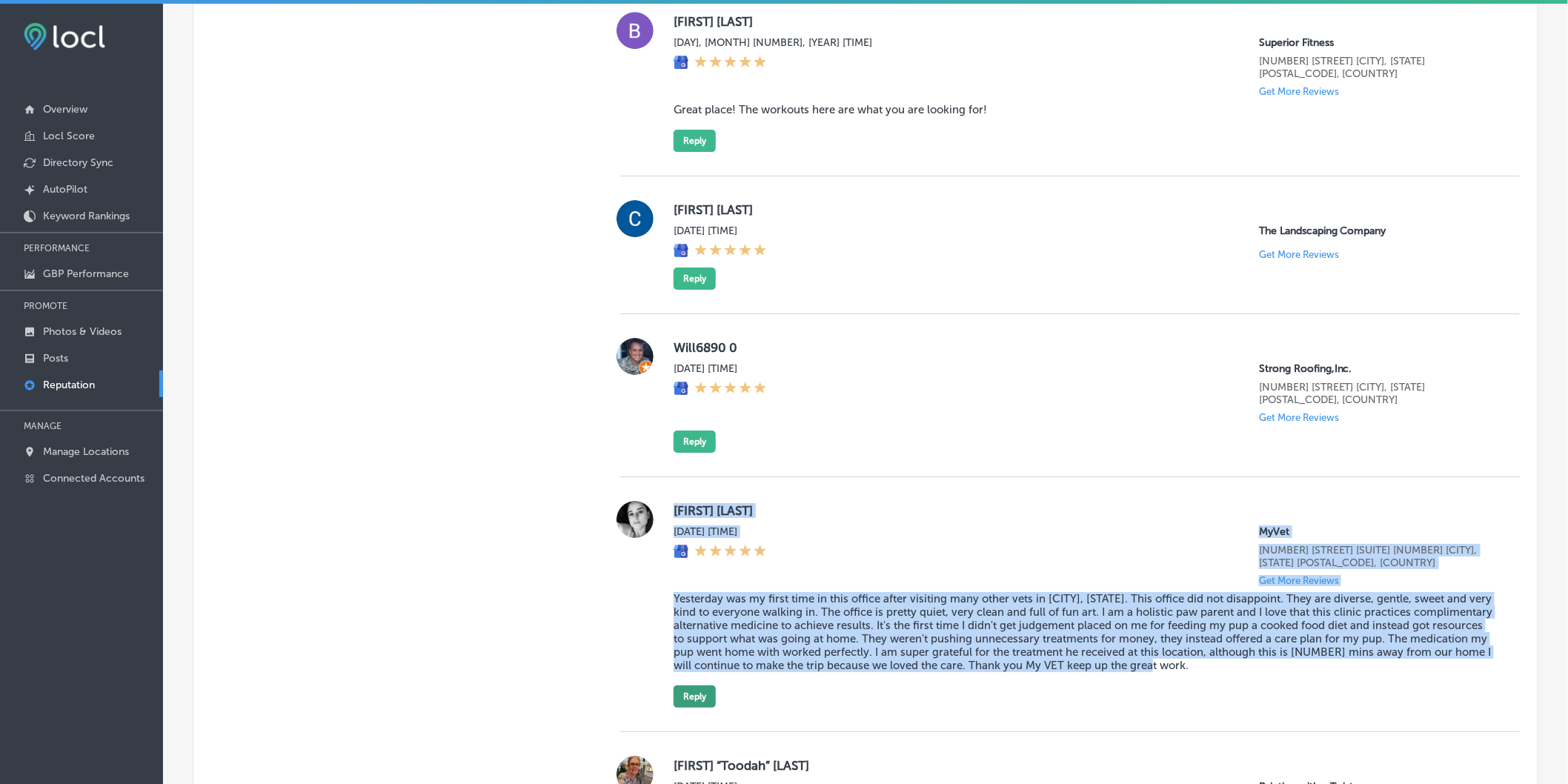 click on "Reply" at bounding box center [694, 697] 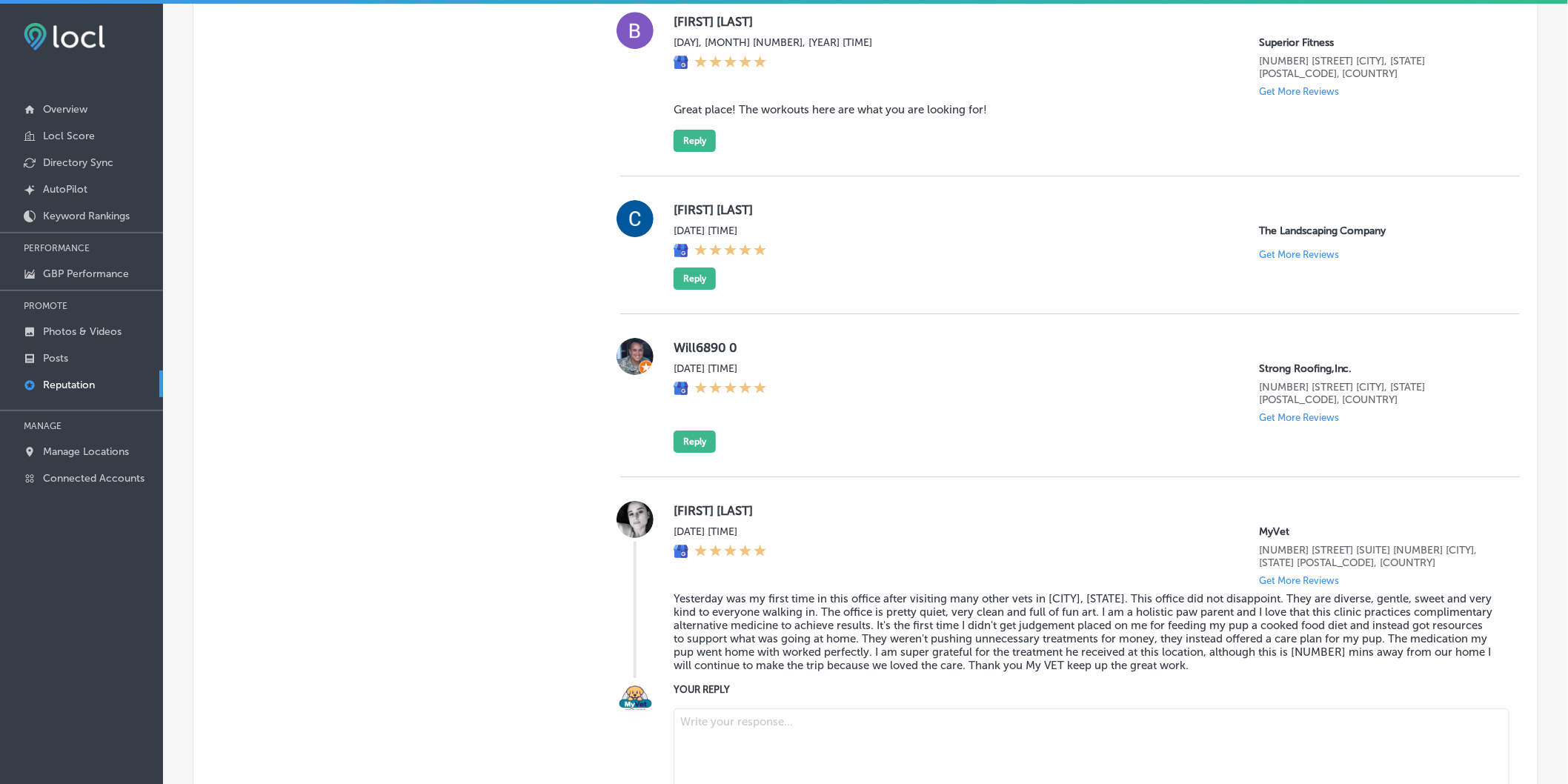 click at bounding box center [1092, 751] 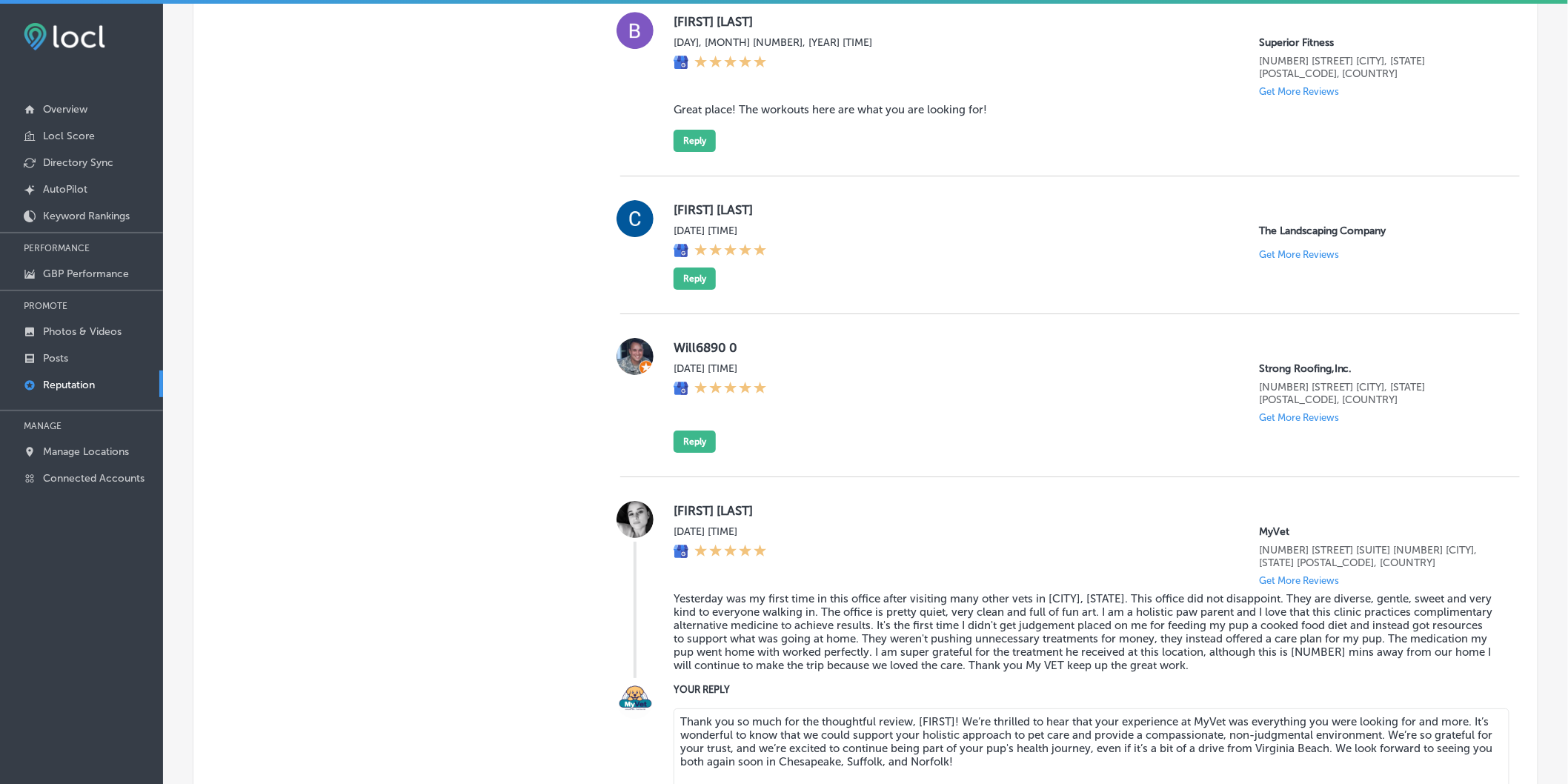 scroll, scrollTop: 3, scrollLeft: 0, axis: vertical 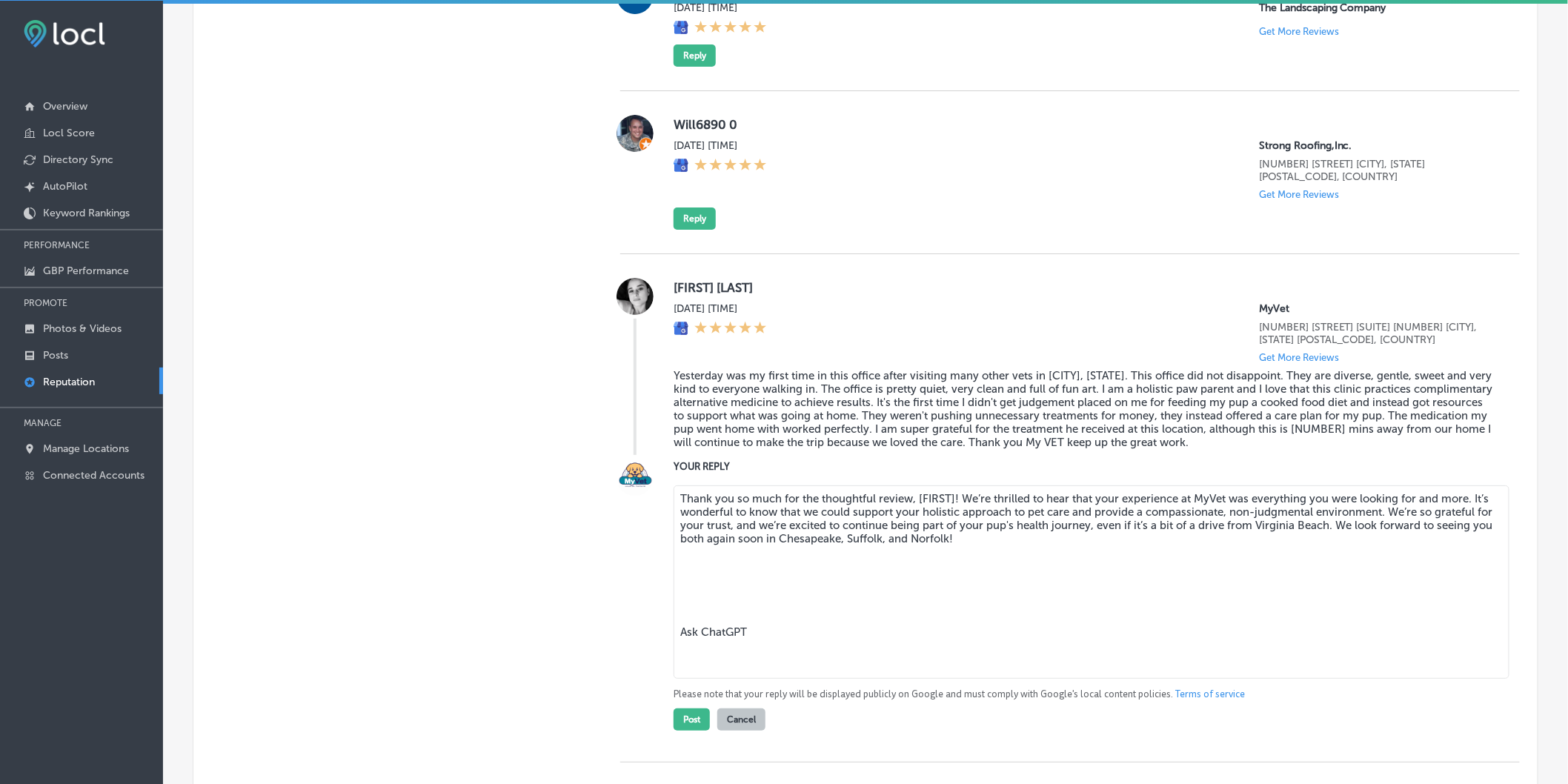 click on "Thank you so much for the thoughtful review, [FIRST]! We’re thrilled to hear that your experience at MyVet was everything you were looking for and more. It’s wonderful to know that we could support your holistic approach to pet care and provide a compassionate, non-judgmental environment. We’re so grateful for your trust, and we’re excited to continue being part of your pup's health journey, even if it’s a bit of a drive from Virginia Beach. We look forward to seeing you both again soon in Chesapeake, Suffolk, and Norfolk!
Ask ChatGPT" at bounding box center [1092, 582] 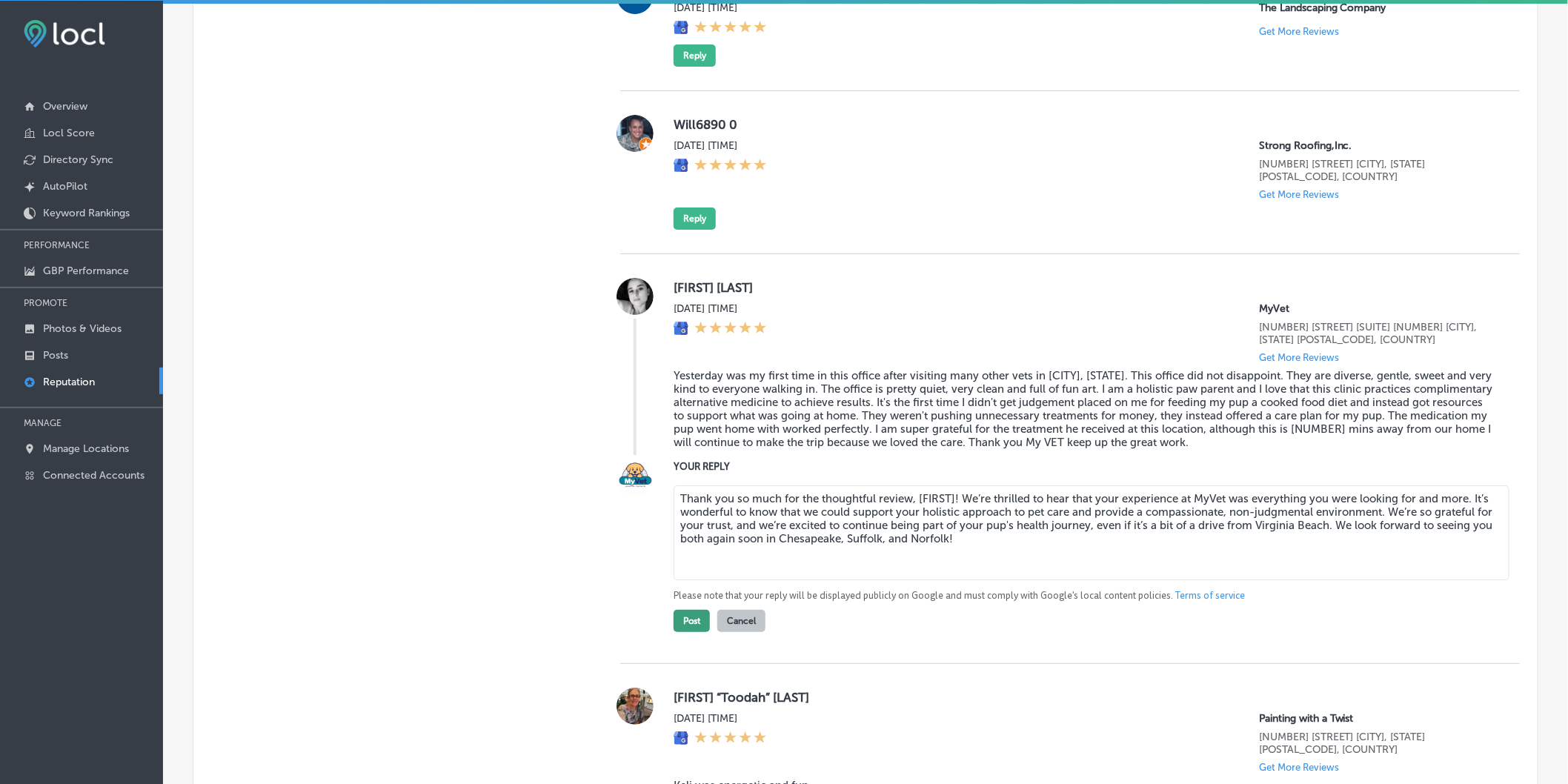 type on "Thank you so much for the thoughtful review, [FIRST]! We’re thrilled to hear that your experience at MyVet was everything you were looking for and more. It’s wonderful to know that we could support your holistic approach to pet care and provide a compassionate, non-judgmental environment. We’re so grateful for your trust, and we’re excited to continue being part of your pup's health journey, even if it’s a bit of a drive from Virginia Beach. We look forward to seeing you both again soon in Chesapeake, Suffolk, and Norfolk!" 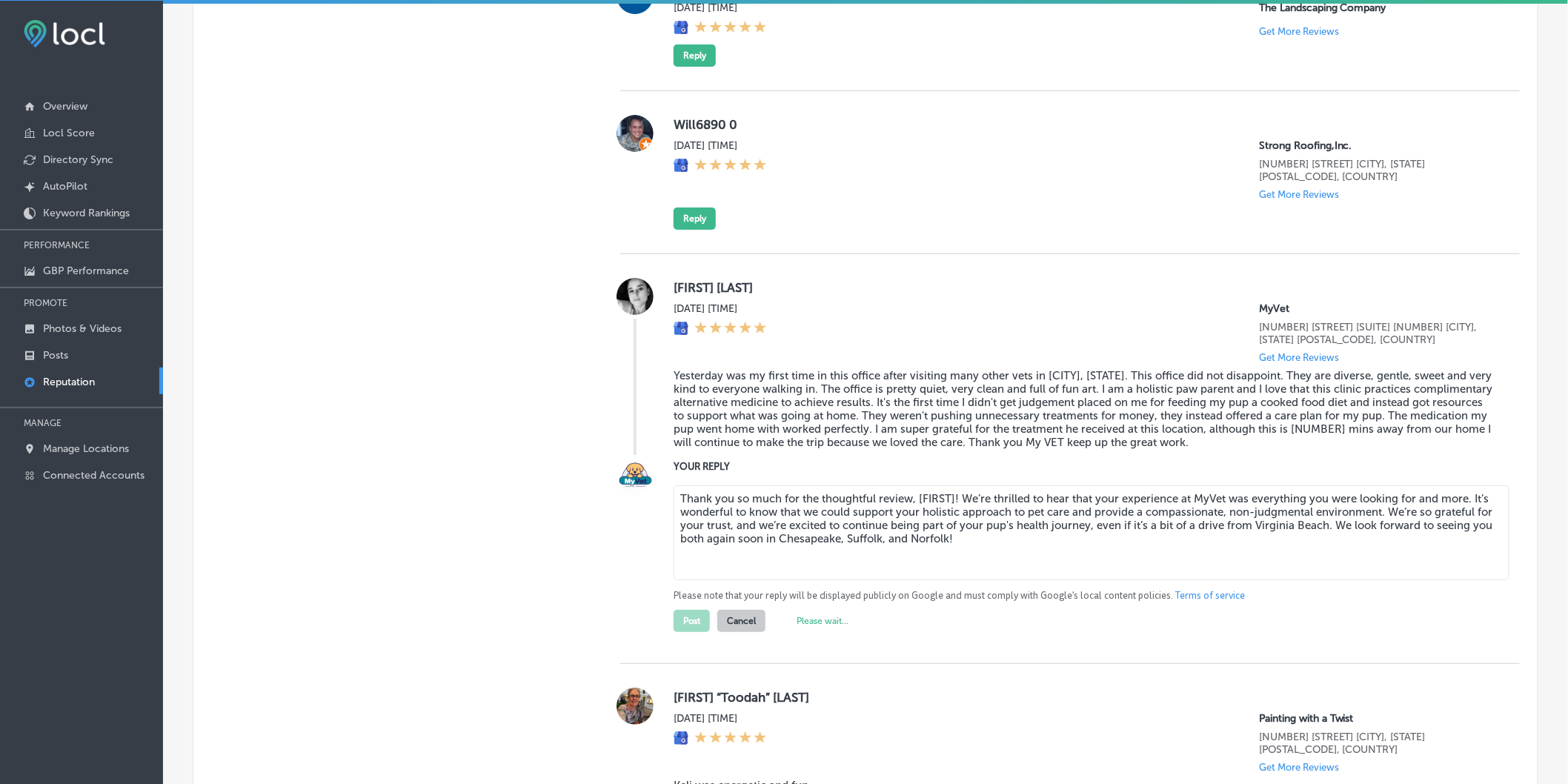 type on "x" 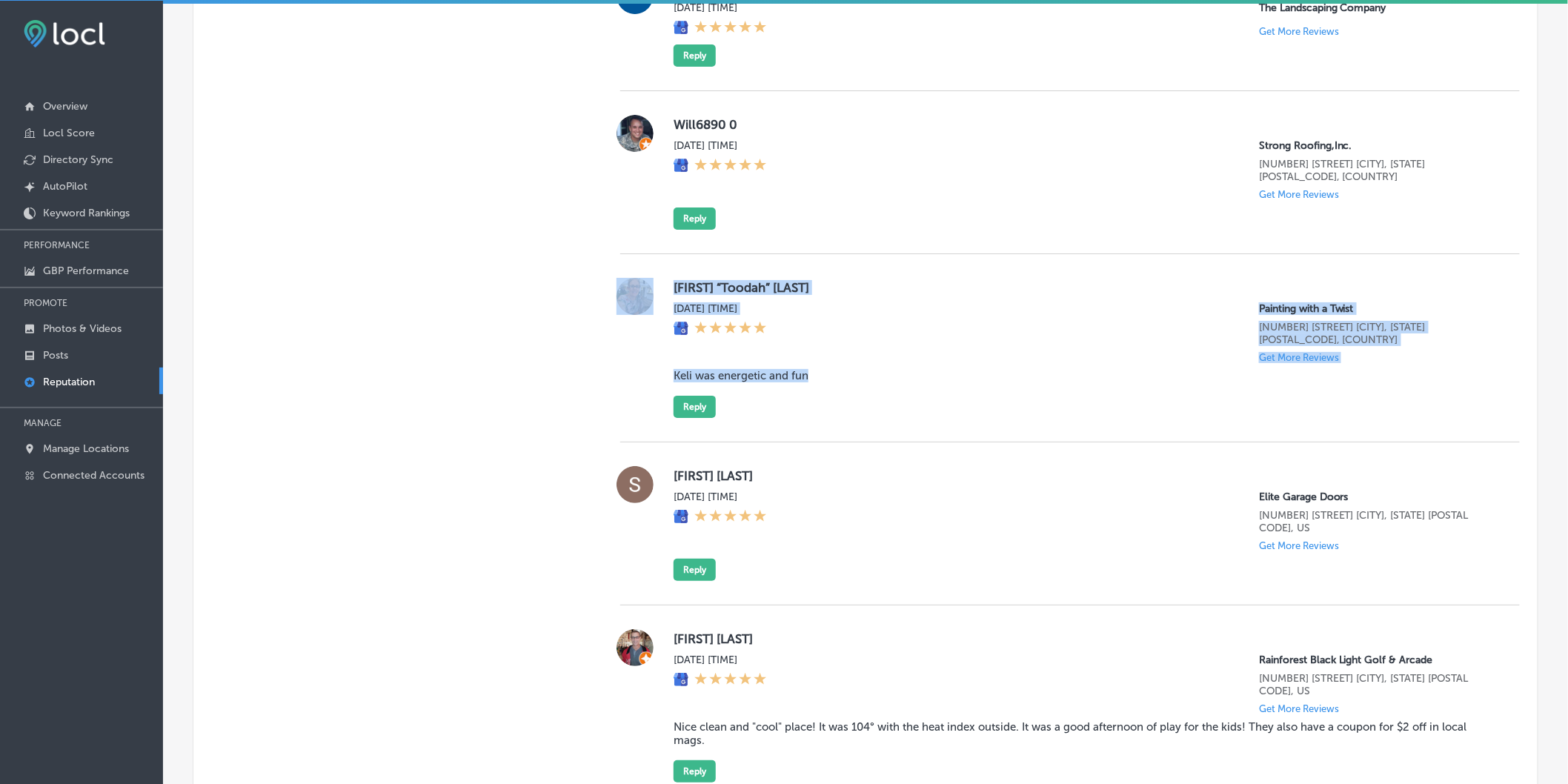 drag, startPoint x: 657, startPoint y: 237, endPoint x: 864, endPoint y: 348, distance: 234.88295 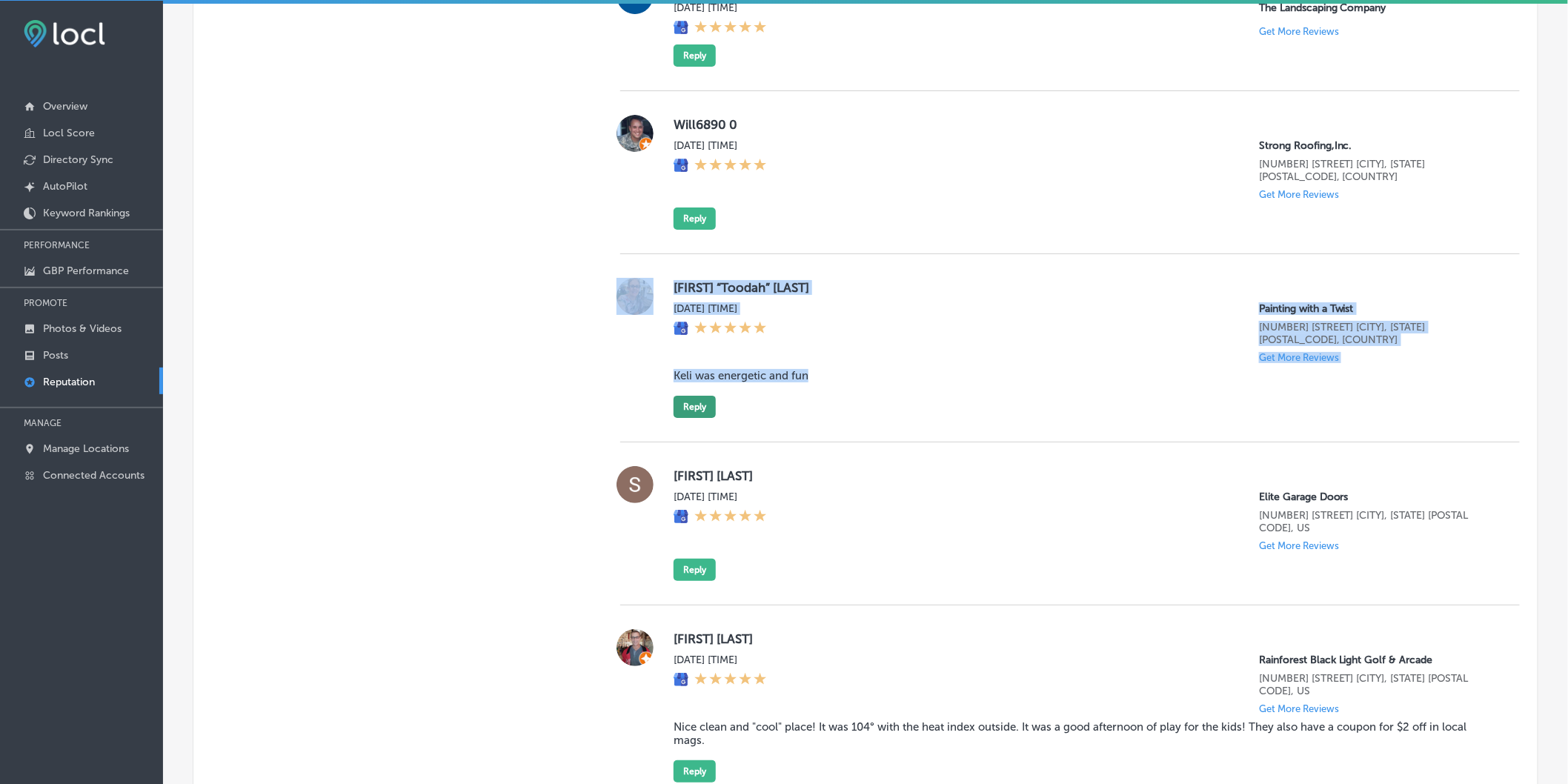 click on "Reply" at bounding box center [694, 407] 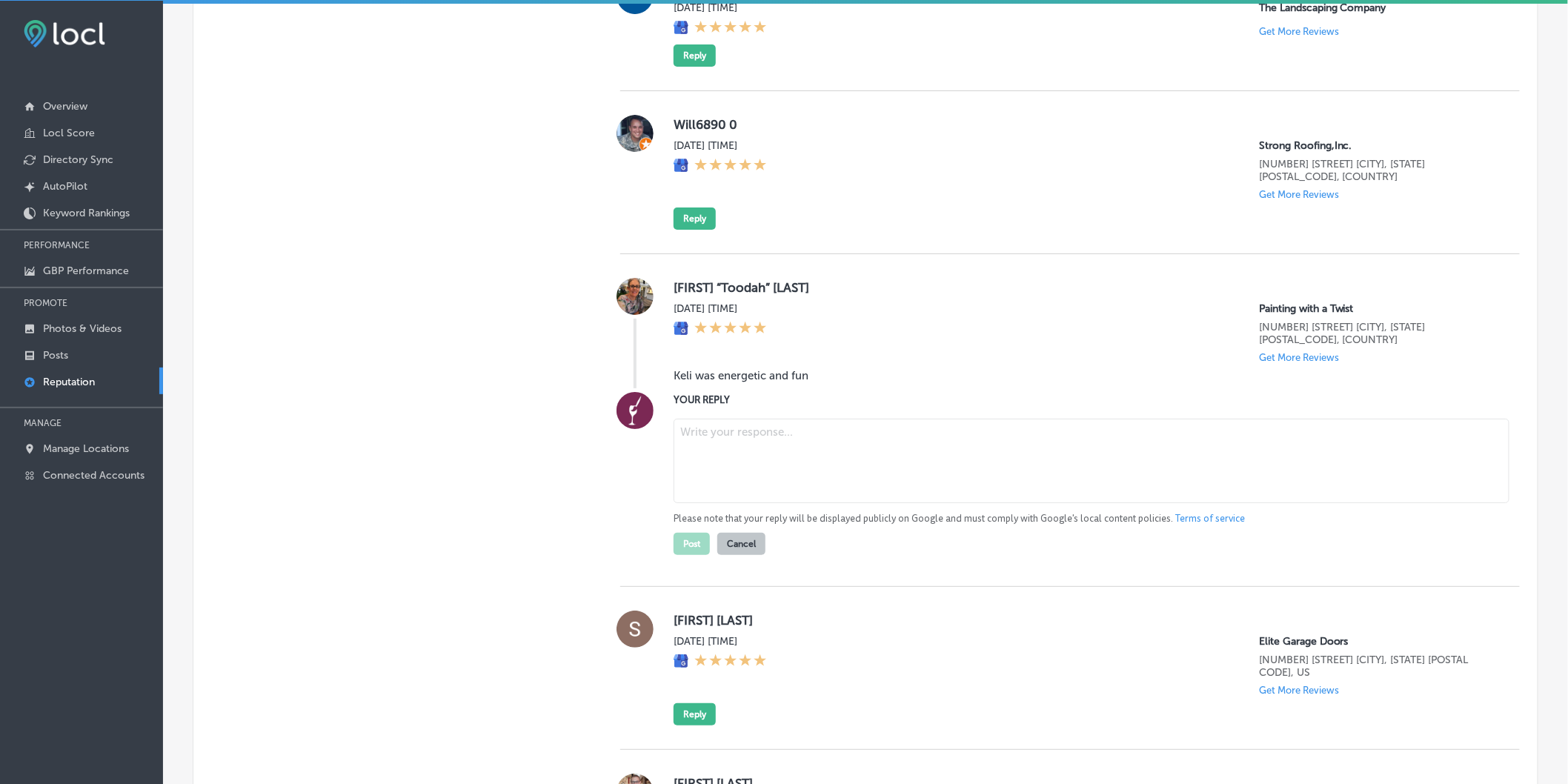 click at bounding box center (1092, 461) 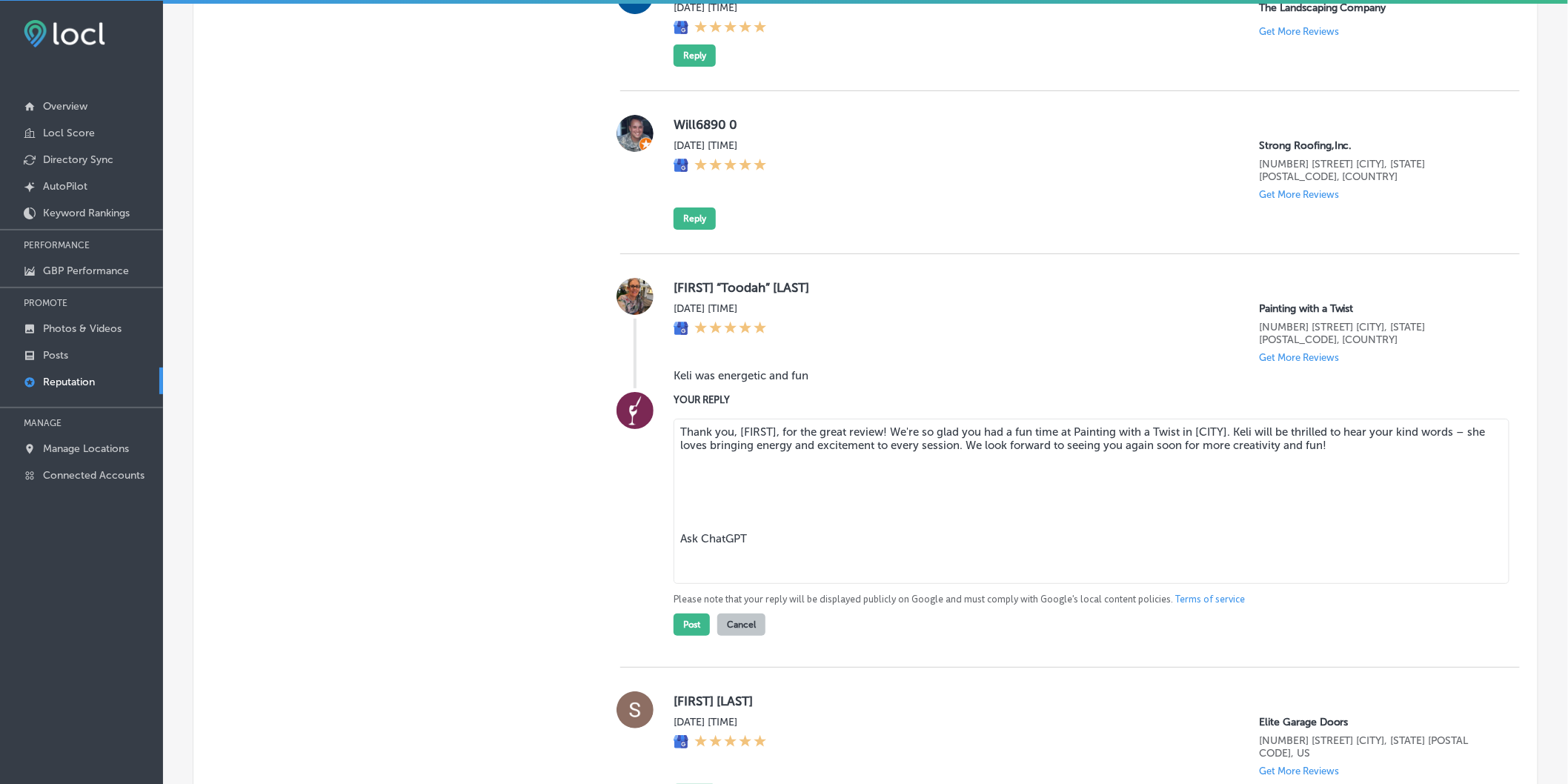 click on "Thank you, [FIRST], for the great review! We're so glad you had a fun time at Painting with a Twist in [CITY]. Keli will be thrilled to hear your kind words – she loves bringing energy and excitement to every session. We look forward to seeing you again soon for more creativity and fun!
Ask ChatGPT" at bounding box center (1092, 501) 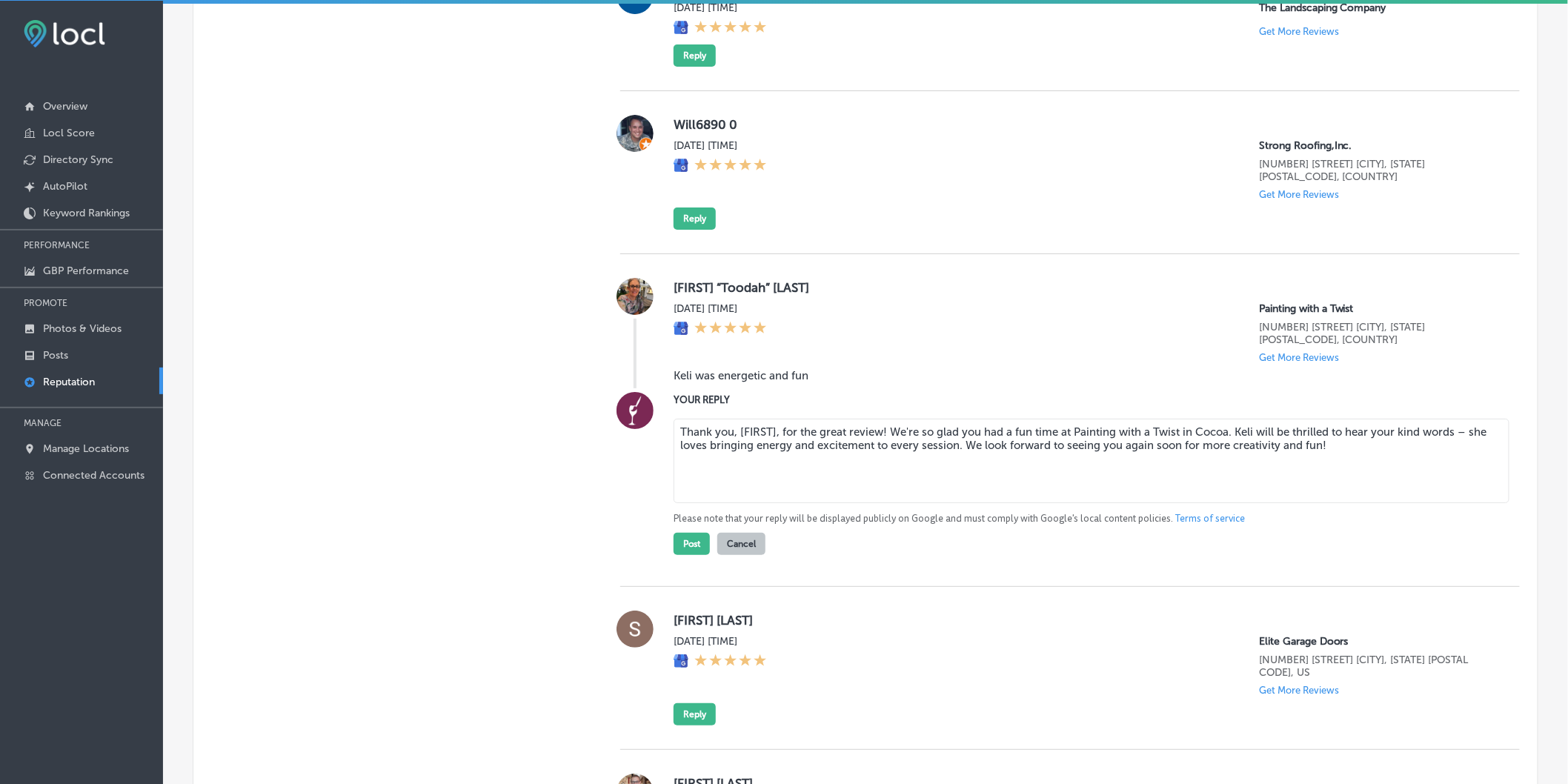 click on "Thank you, [FIRST], for the great review! We're so glad you had a fun time at Painting with a Twist in Cocoa. Keli will be thrilled to hear your kind words – she loves bringing energy and excitement to every session. We look forward to seeing you again soon for more creativity and fun!" at bounding box center [1092, 461] 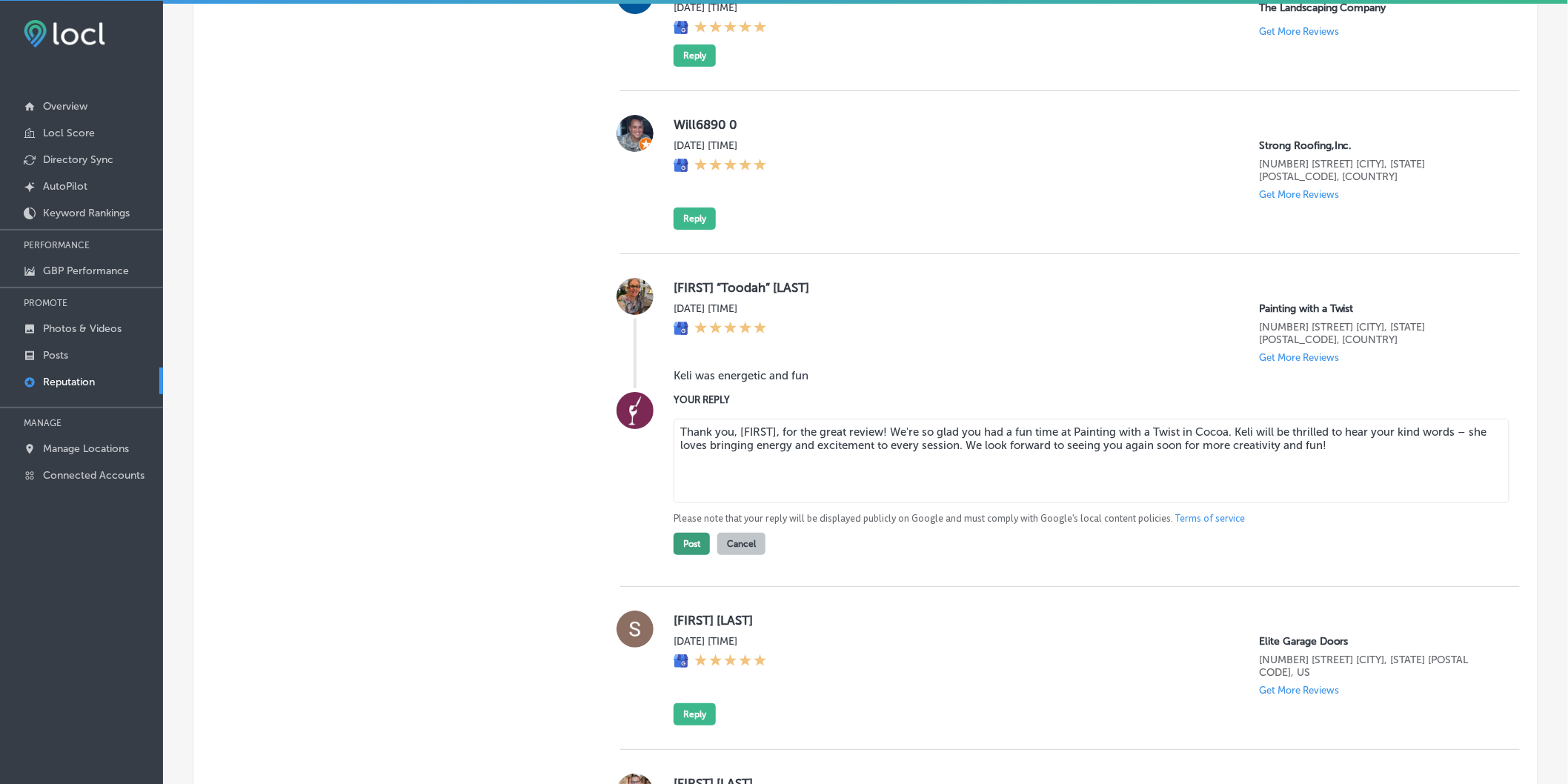 type on "Thank you, [FIRST], for the great review! We're so glad you had a fun time at Painting with a Twist in Cocoa. Keli will be thrilled to hear your kind words – she loves bringing energy and excitement to every session. We look forward to seeing you again soon for more creativity and fun!" 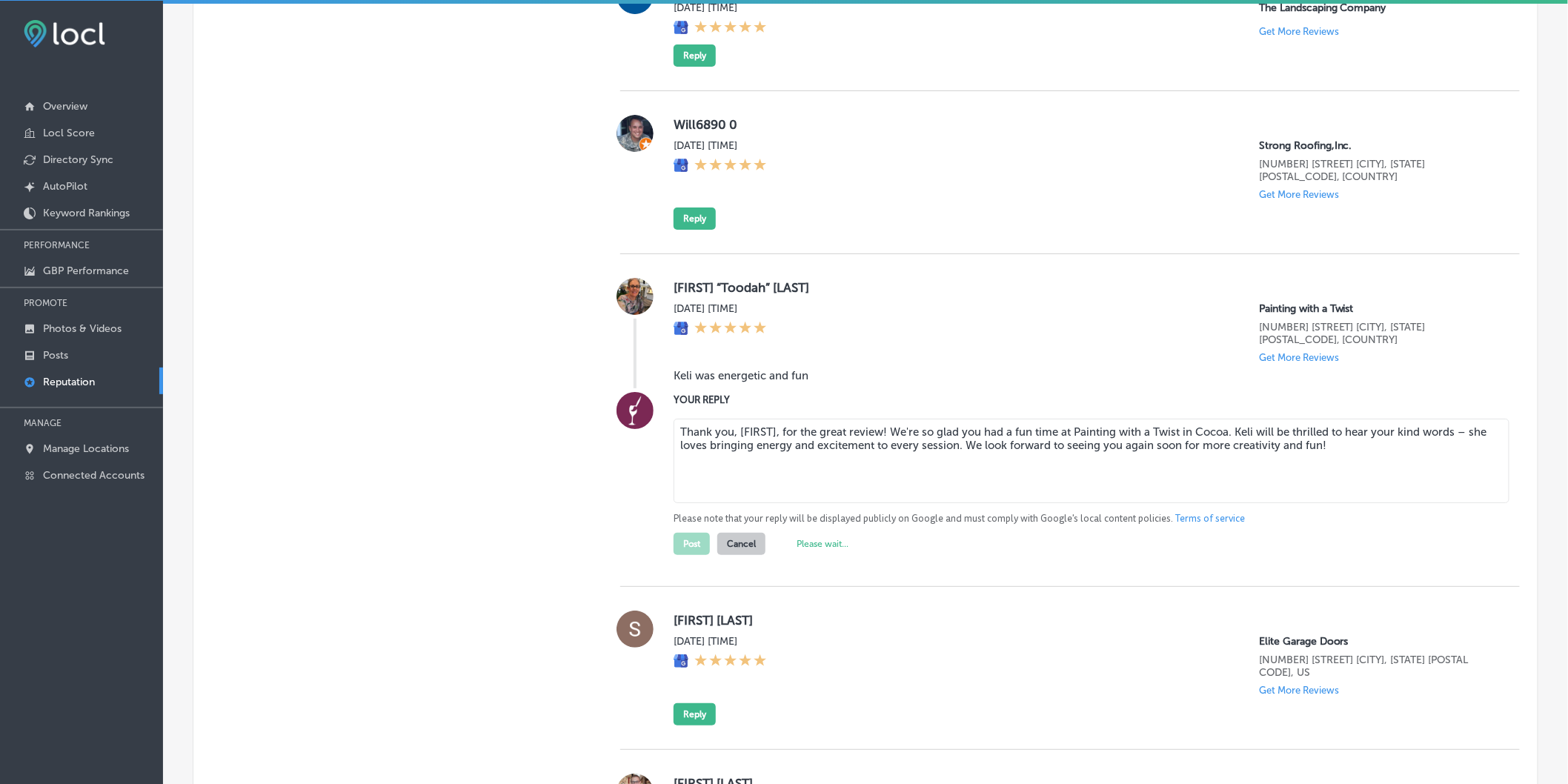 type on "x" 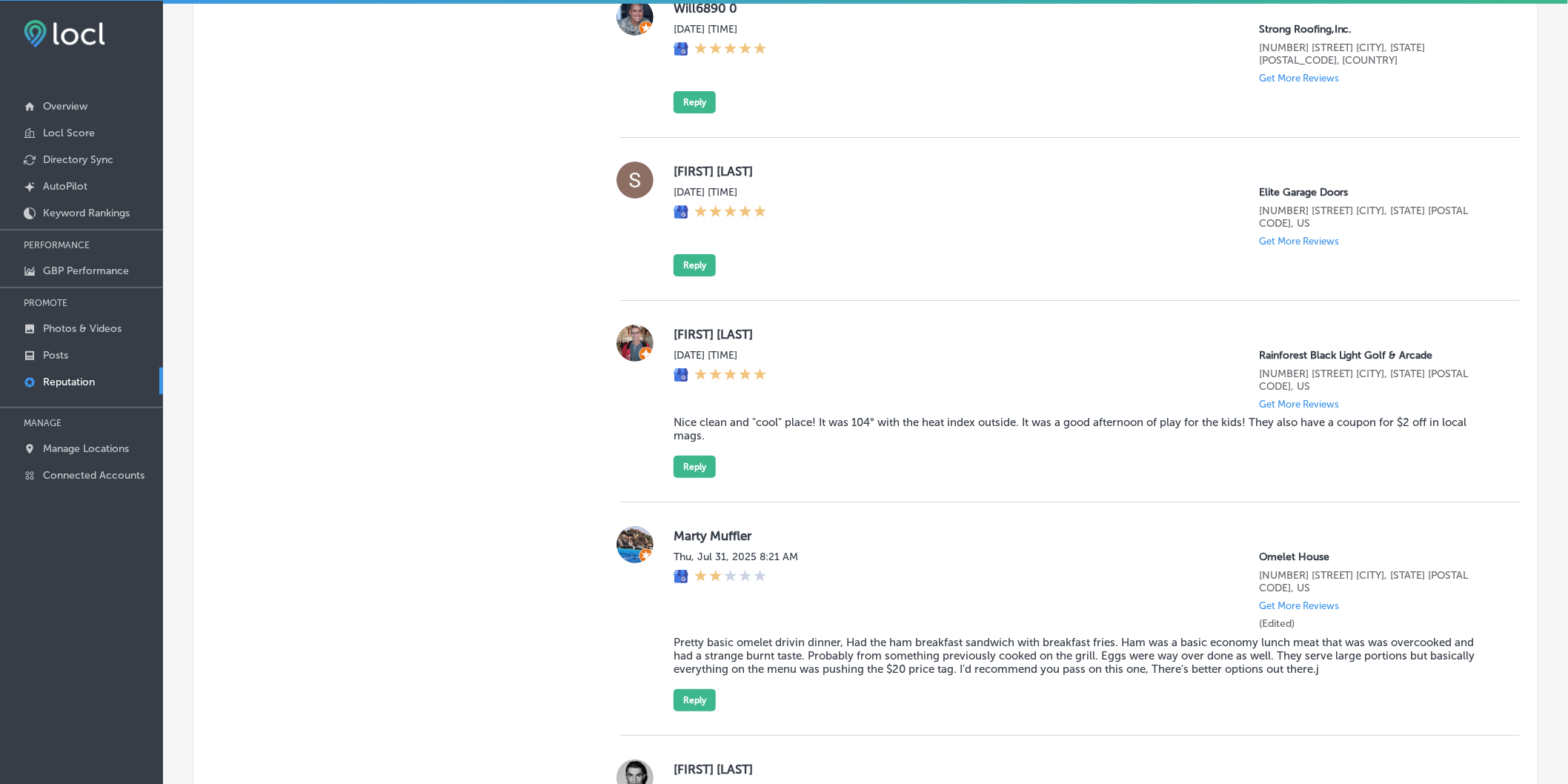 scroll, scrollTop: 2314, scrollLeft: 0, axis: vertical 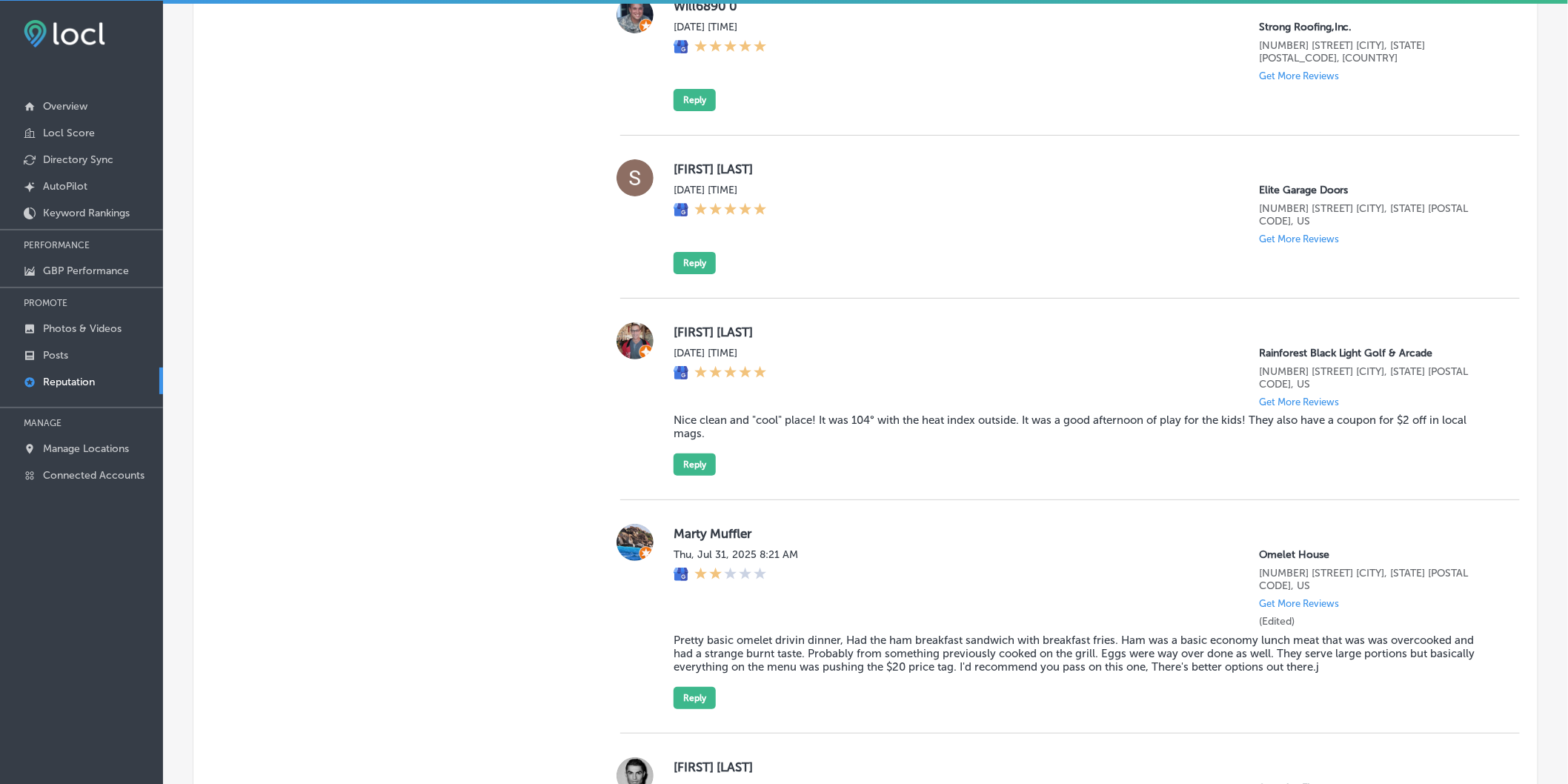 click on "[FIRST] [LAST]   [DATE] [TIME] [COMPANY] [NUMBER] [STREET] [UNIT] [NUMBER] [CITY], [STATE] [POSTAL_CODE], [COUNTRY] Get More Reviews Nice clean and "cool" place! It was 104° with the heat index outside. It was a good afternoon of play for the kids! They also have a coupon for $2 off in local mags. Reply" at bounding box center [1070, 399] 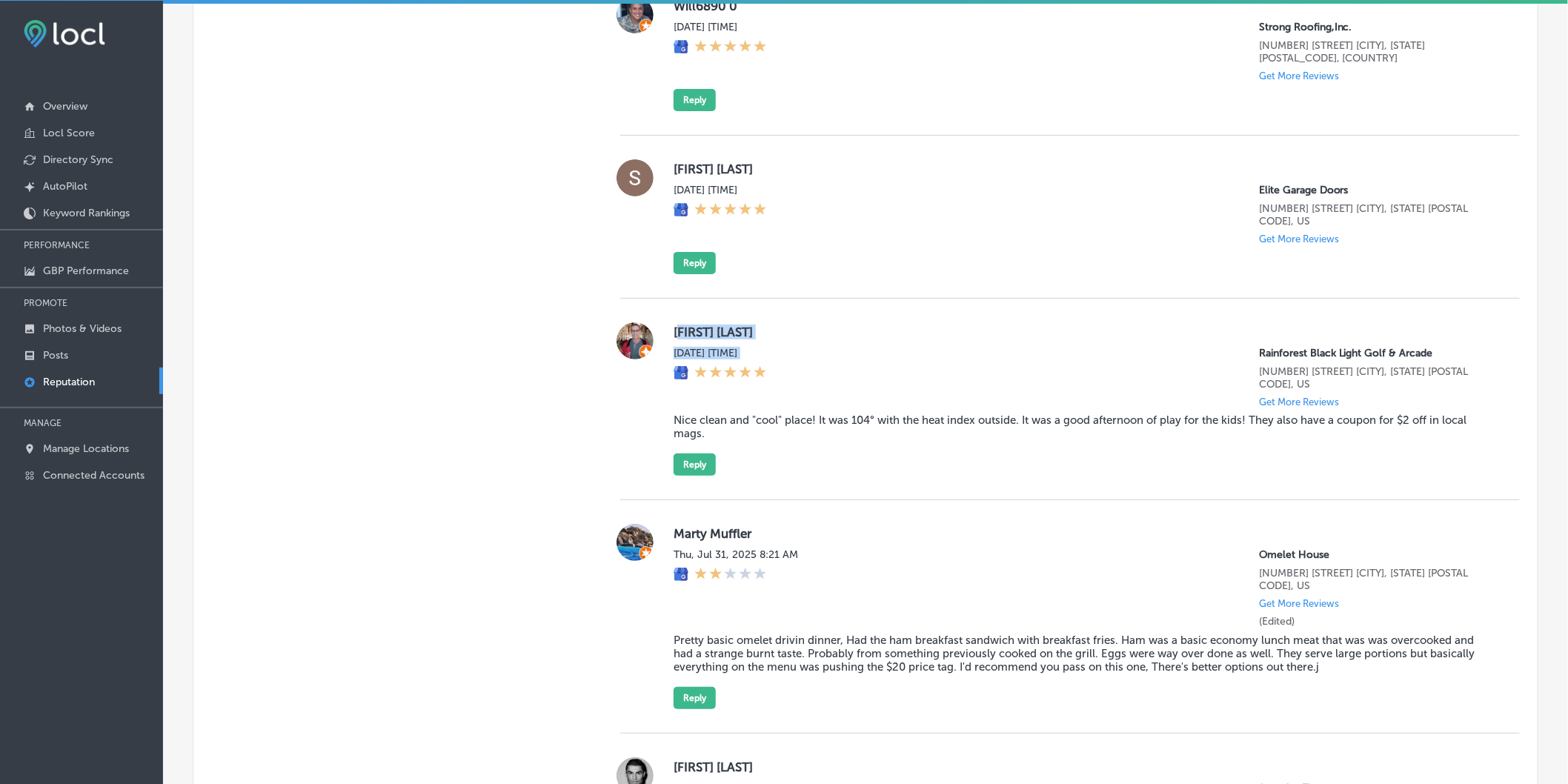 drag, startPoint x: 676, startPoint y: 275, endPoint x: 841, endPoint y: 322, distance: 171.5634 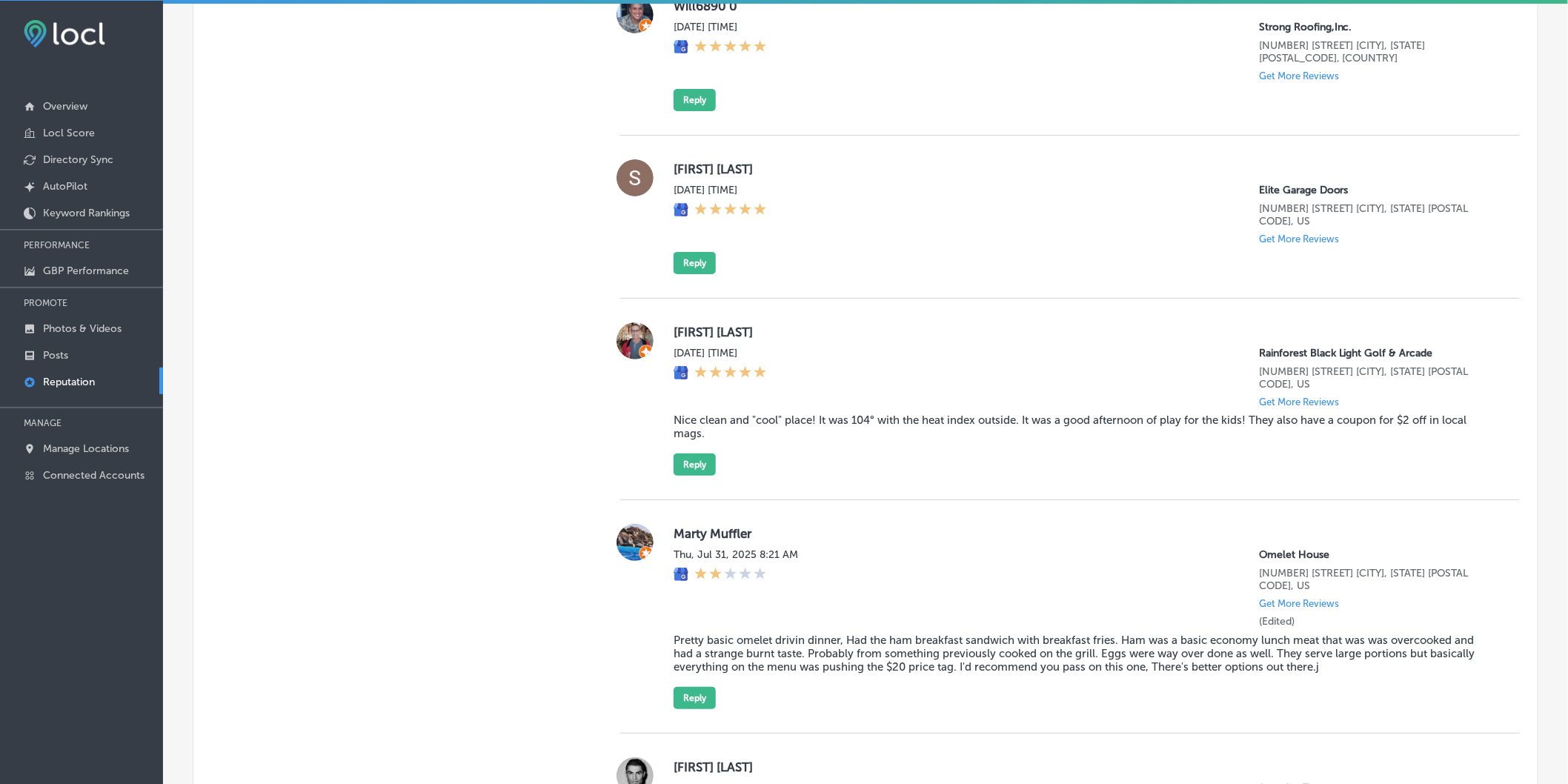 click on "[FIRST] [LAST]   [DATE] [TIME] [COMPANY] [NUMBER] [STREET] [UNIT] [NUMBER] [CITY], [STATE] [POSTAL_CODE], [COUNTRY] Get More Reviews Nice clean and "cool" place! It was 104° with the heat index outside. It was a good afternoon of play for the kids! They also have a coupon for $2 off in local mags. Reply" at bounding box center (1085, 399) 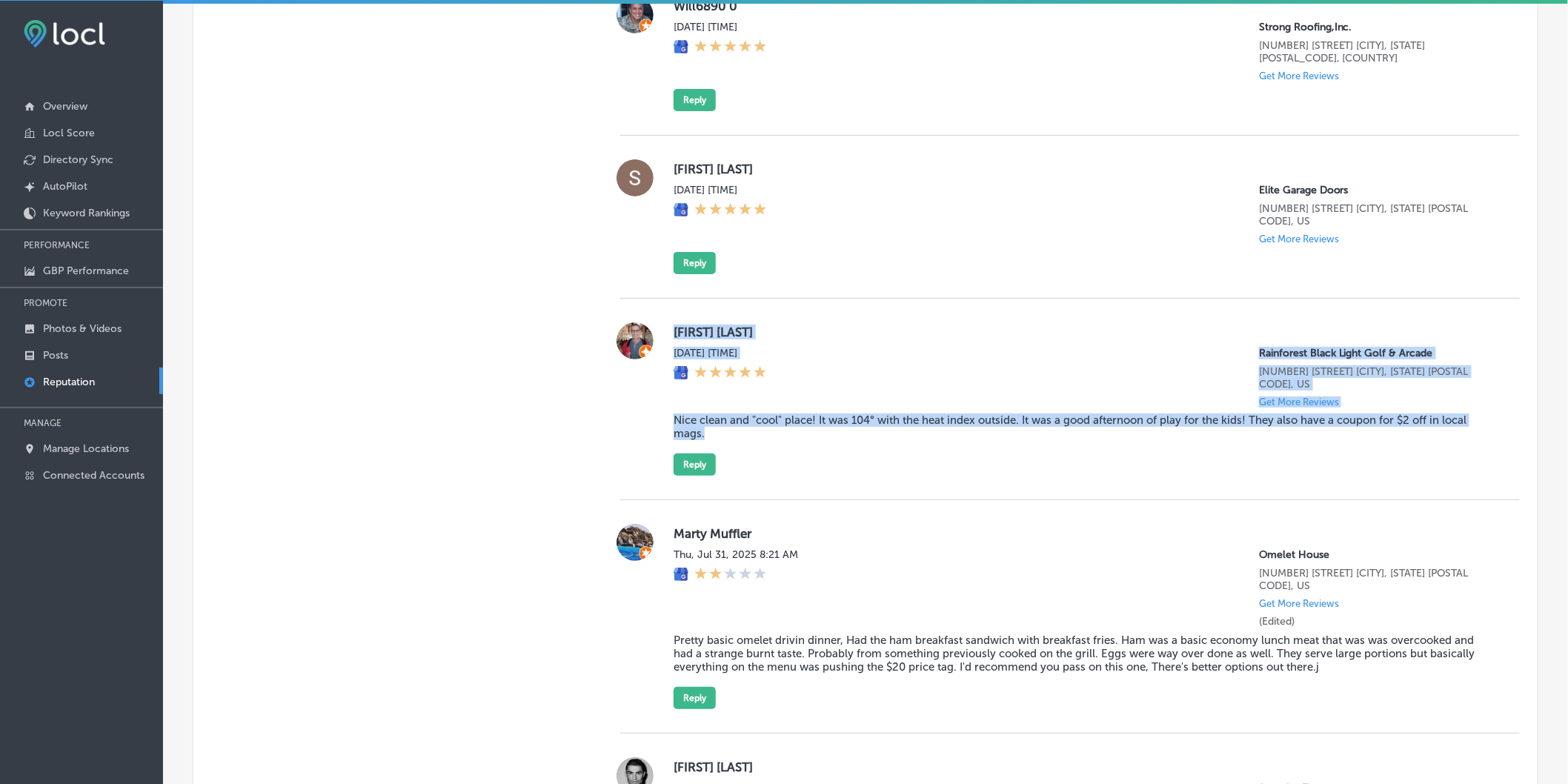 drag, startPoint x: 662, startPoint y: 268, endPoint x: 1037, endPoint y: 399, distance: 397.2229 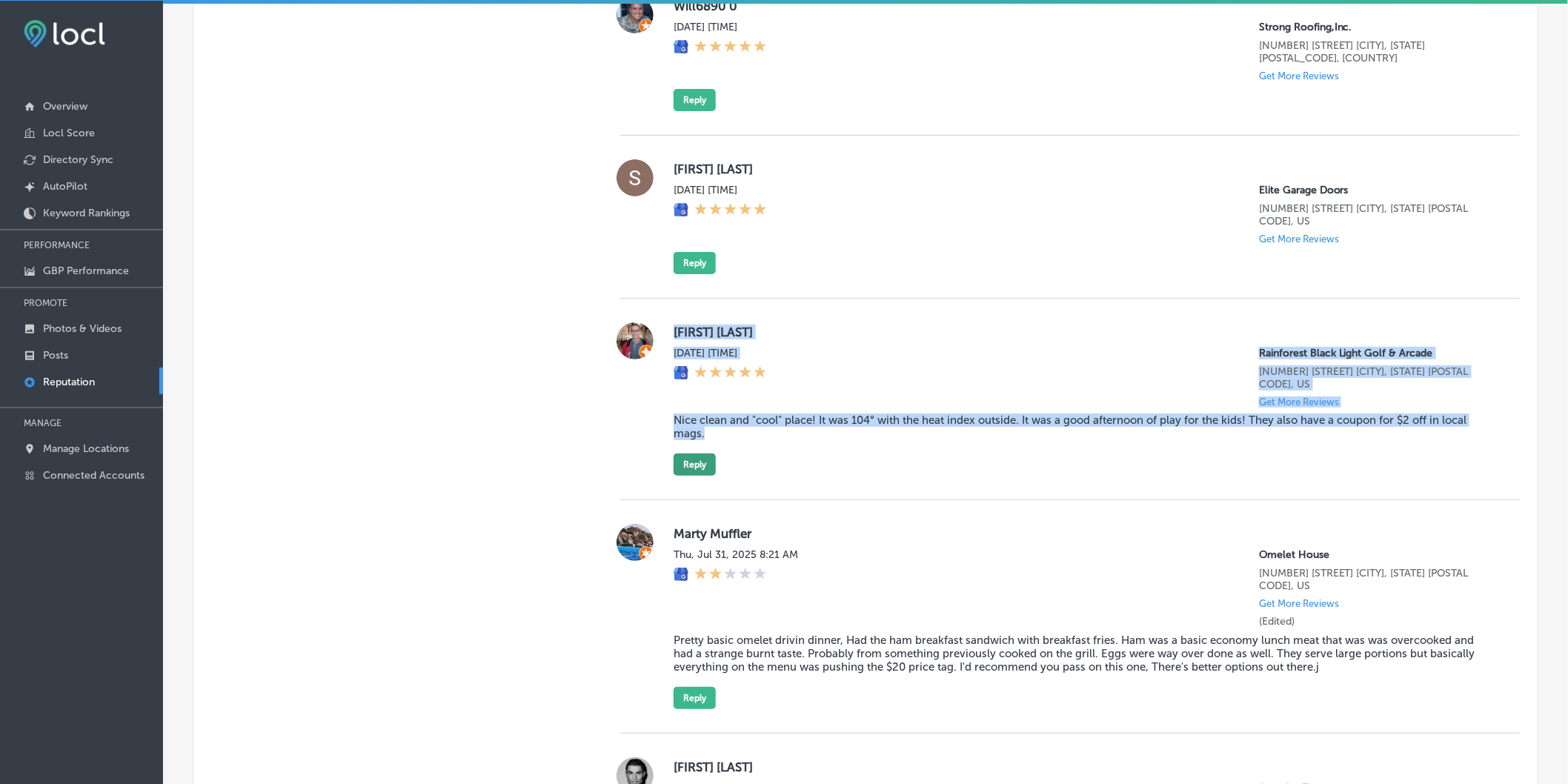 click on "Reply" at bounding box center (694, 465) 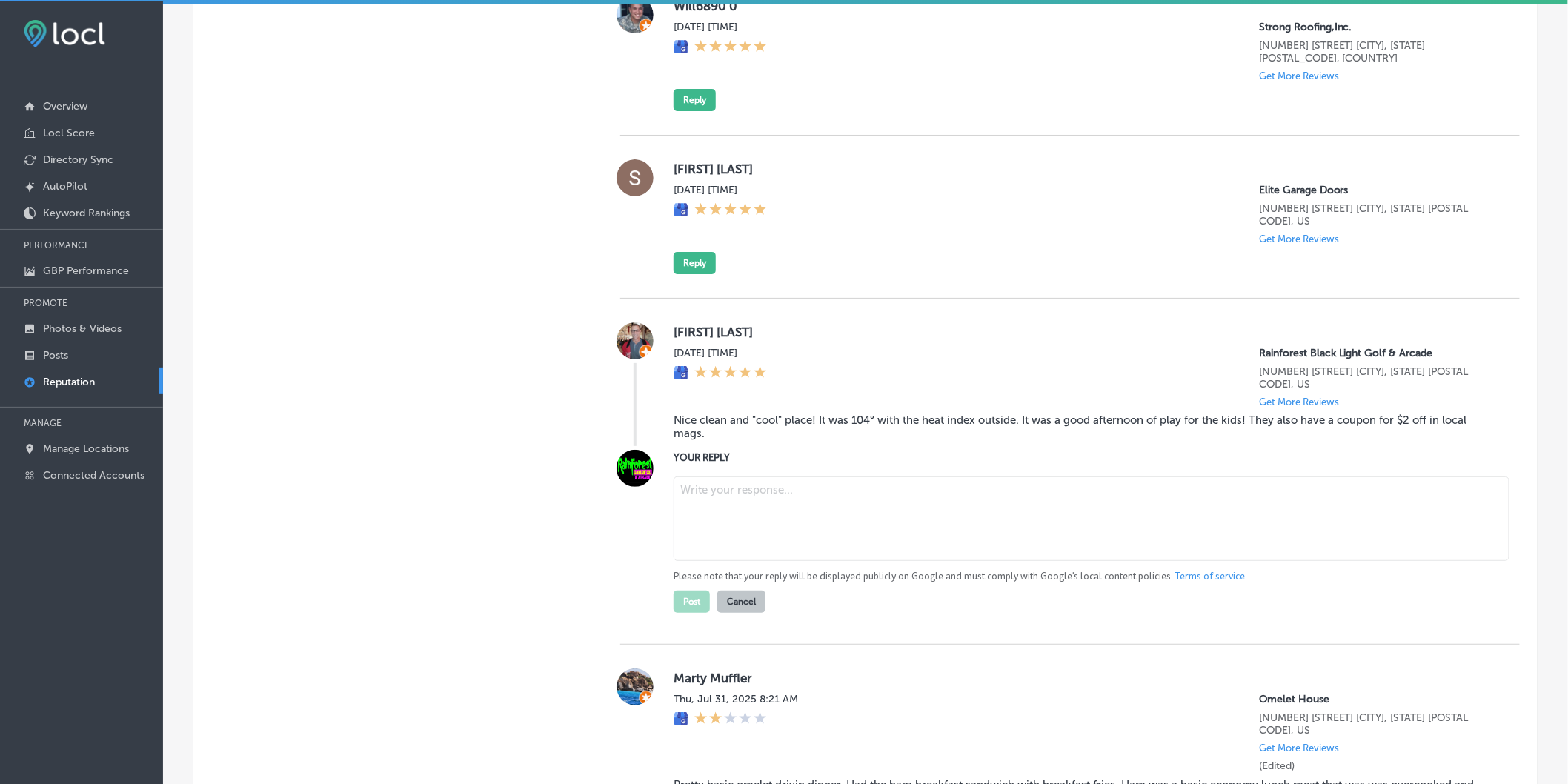 paste on "Thank you, [FIRST], for the great review! We're so glad to hear that you and the kids enjoyed your time at Rainforest Black Light Golf & Arcade, especially with the 104° heat outside! It’s always great to know that our air-conditioned facility provides a cool, fun escape. We appreciate you mentioning the coupon, and we look forward to welcoming you back soon for more indoor fun in Miramar Beach!" 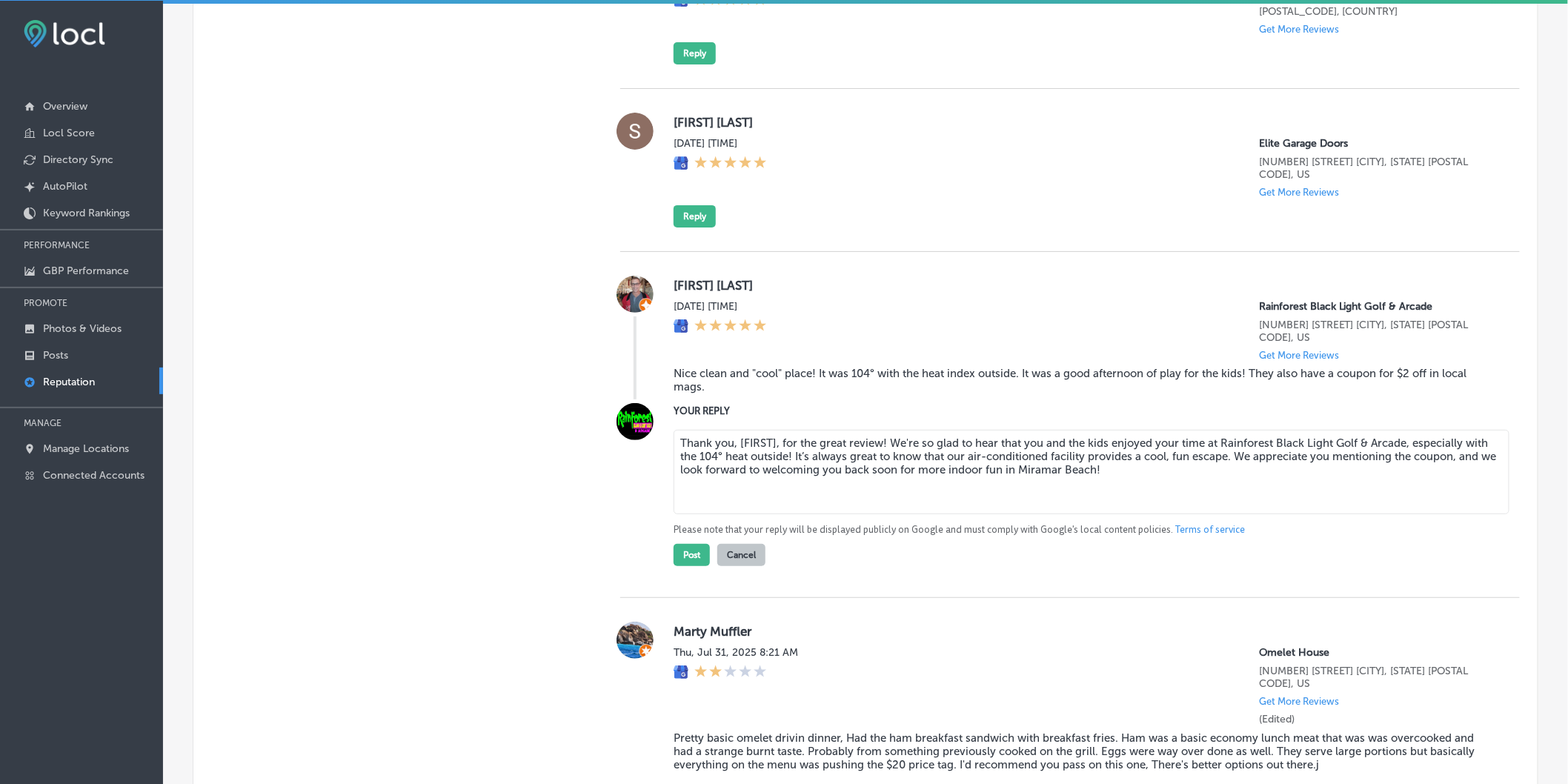 scroll, scrollTop: 2396, scrollLeft: 0, axis: vertical 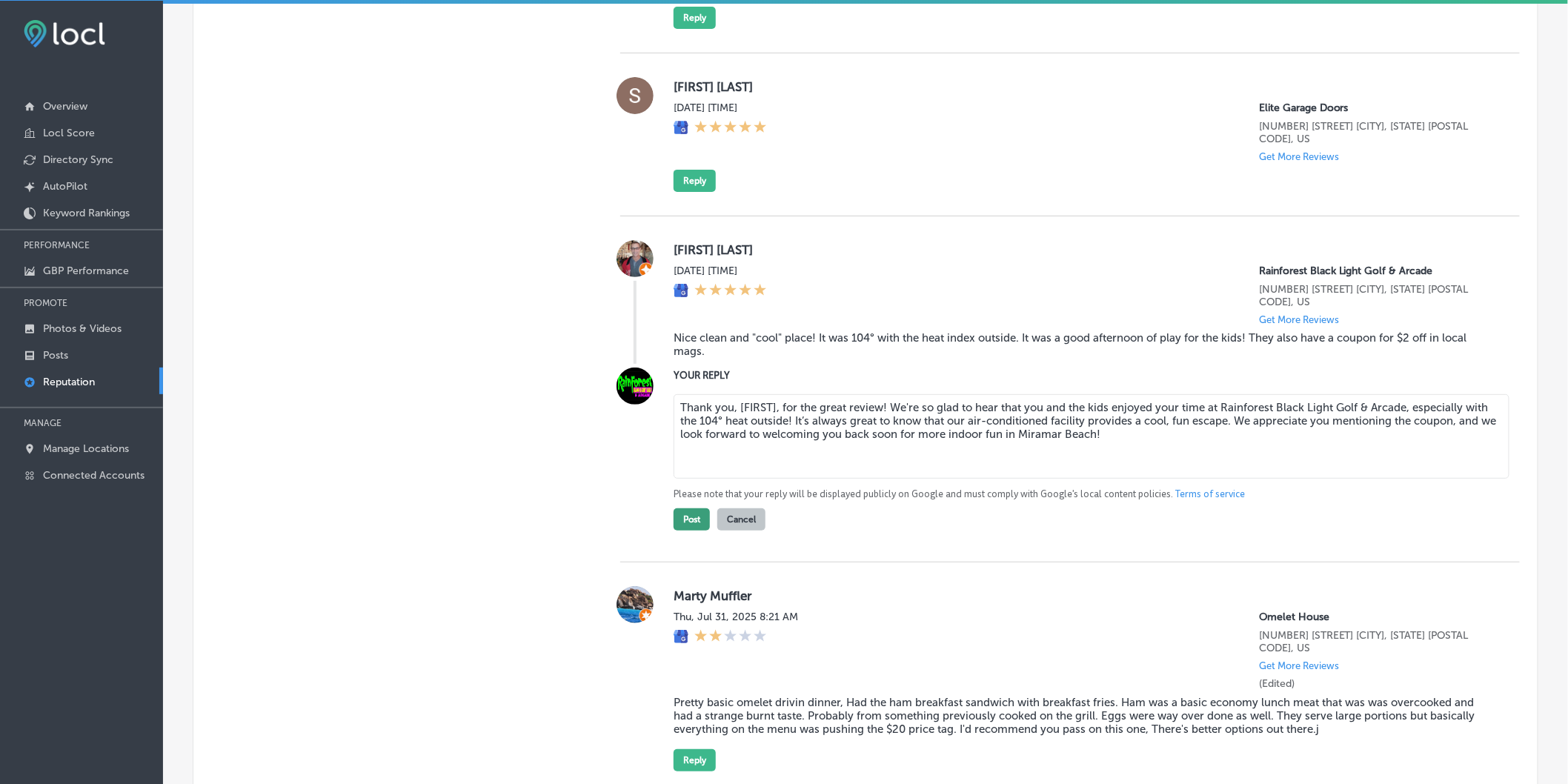 type on "Thank you, [FIRST], for the great review! We're so glad to hear that you and the kids enjoyed your time at Rainforest Black Light Golf & Arcade, especially with the 104° heat outside! It’s always great to know that our air-conditioned facility provides a cool, fun escape. We appreciate you mentioning the coupon, and we look forward to welcoming you back soon for more indoor fun in Miramar Beach!" 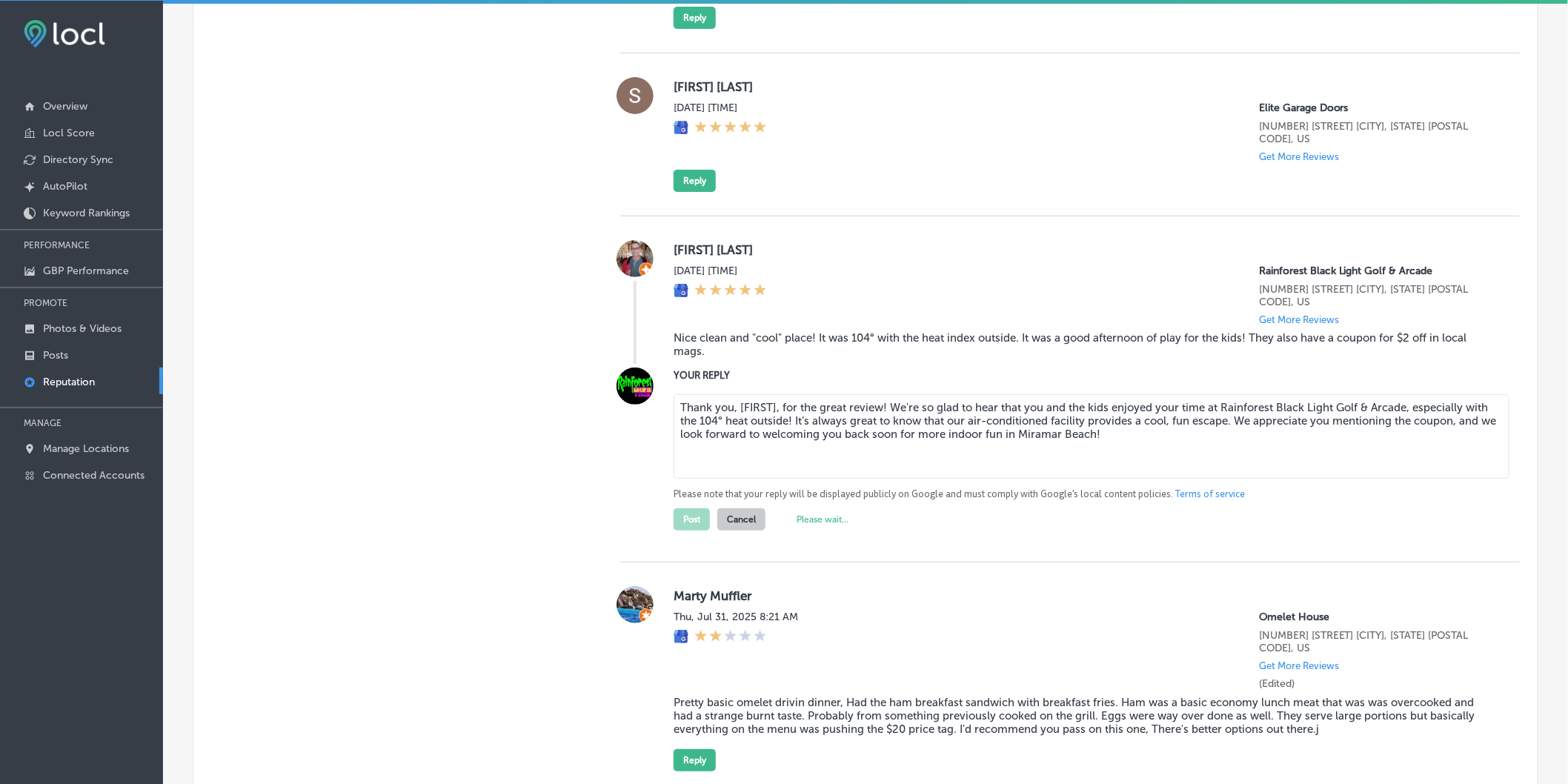 type on "x" 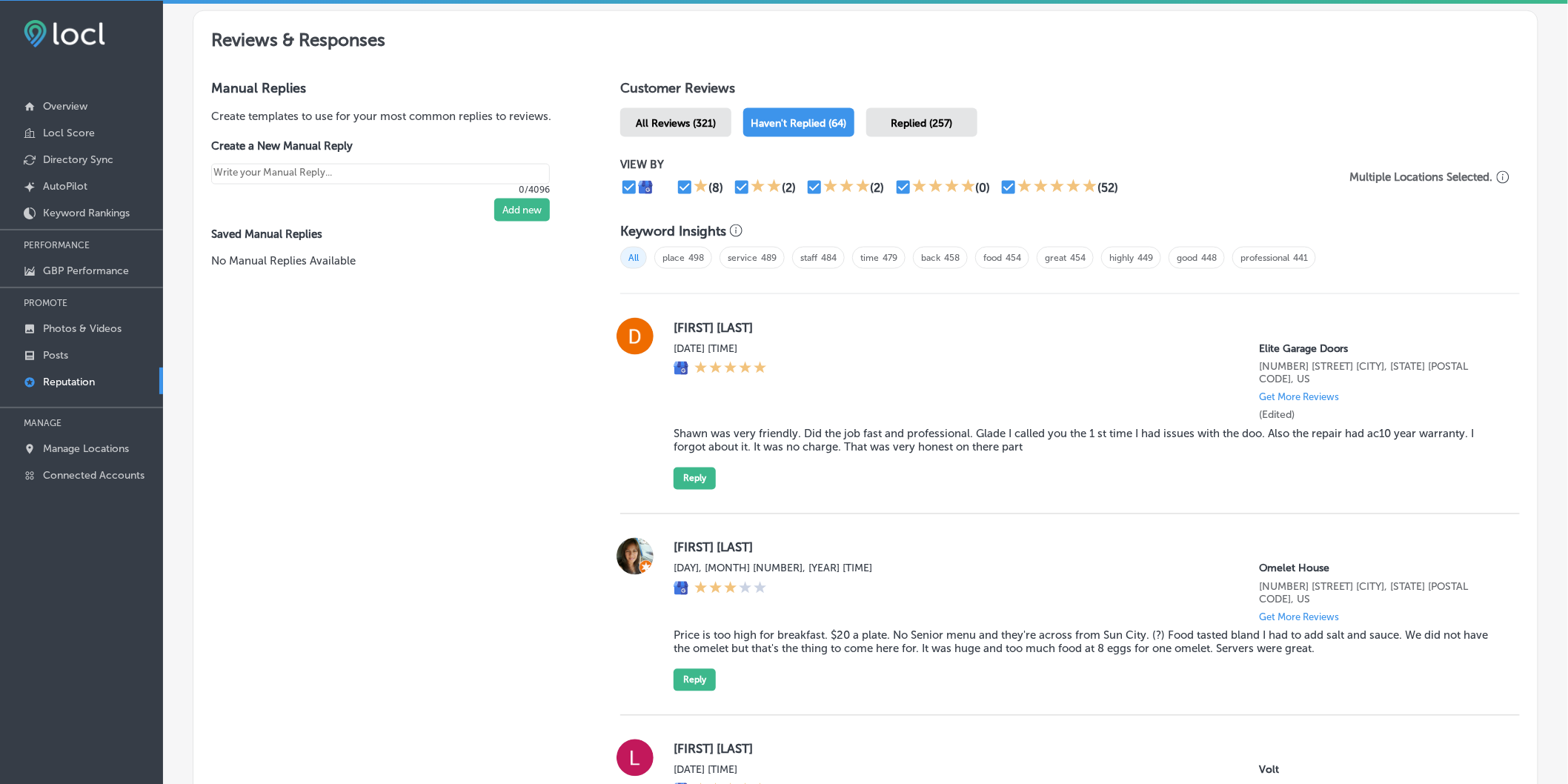 scroll, scrollTop: 823, scrollLeft: 0, axis: vertical 